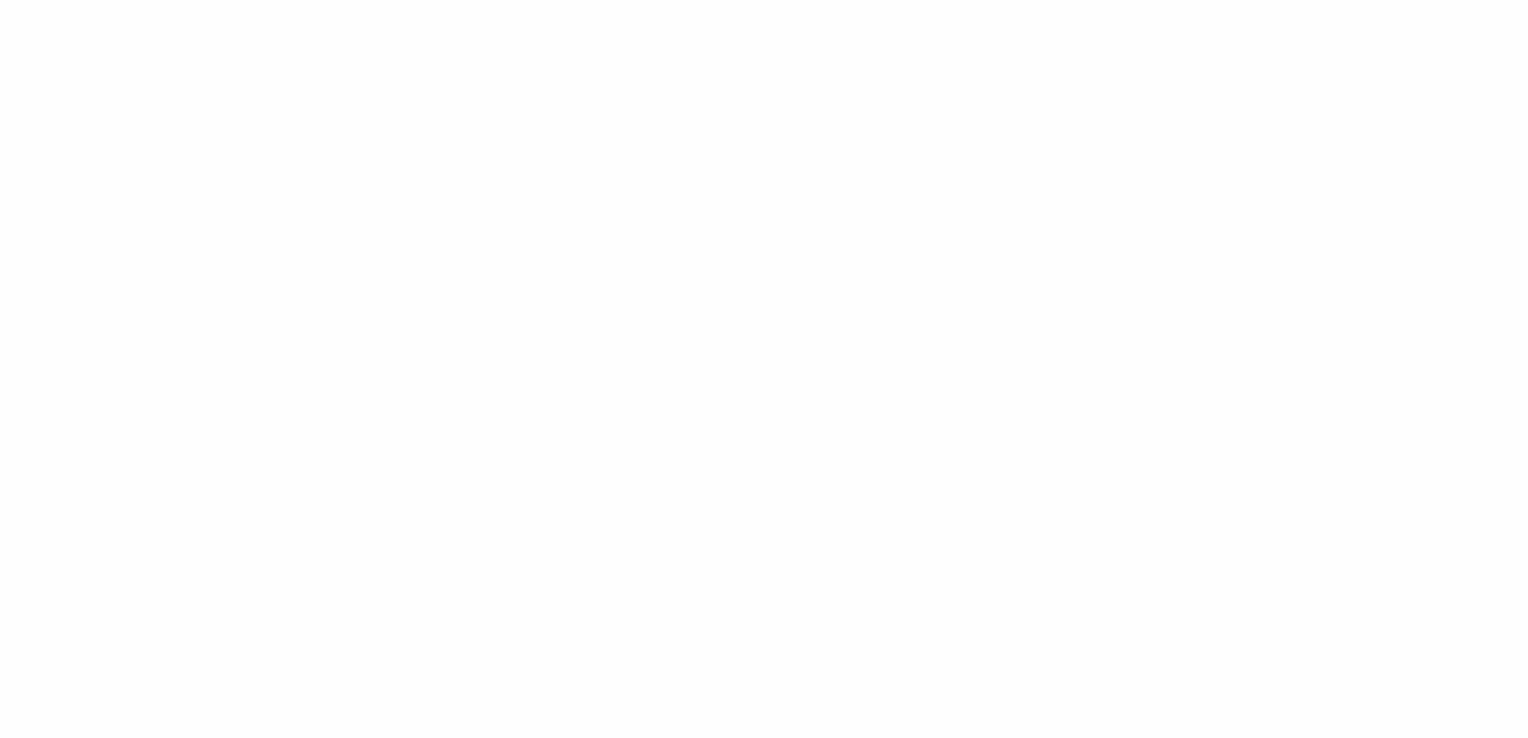 scroll, scrollTop: 0, scrollLeft: 0, axis: both 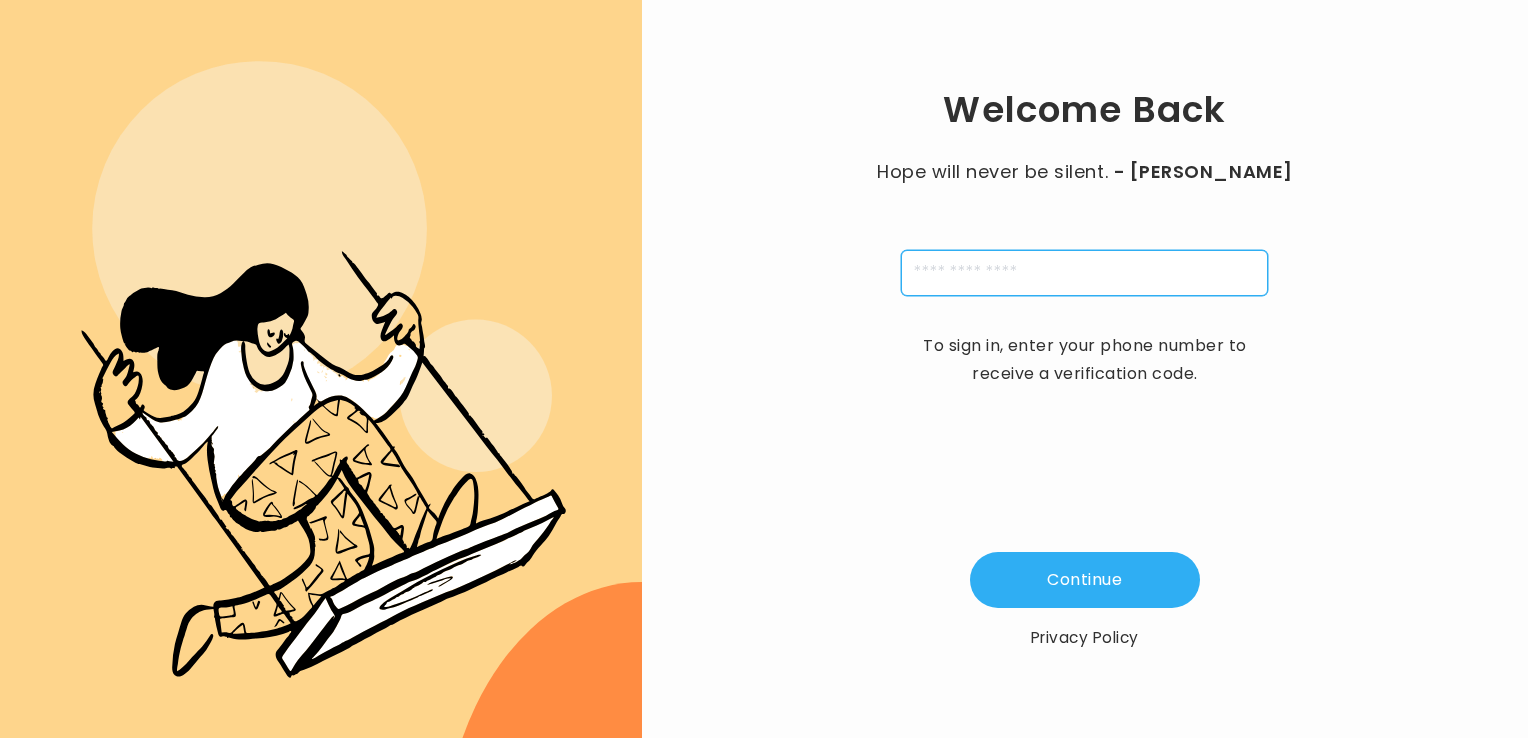 click at bounding box center [1084, 273] 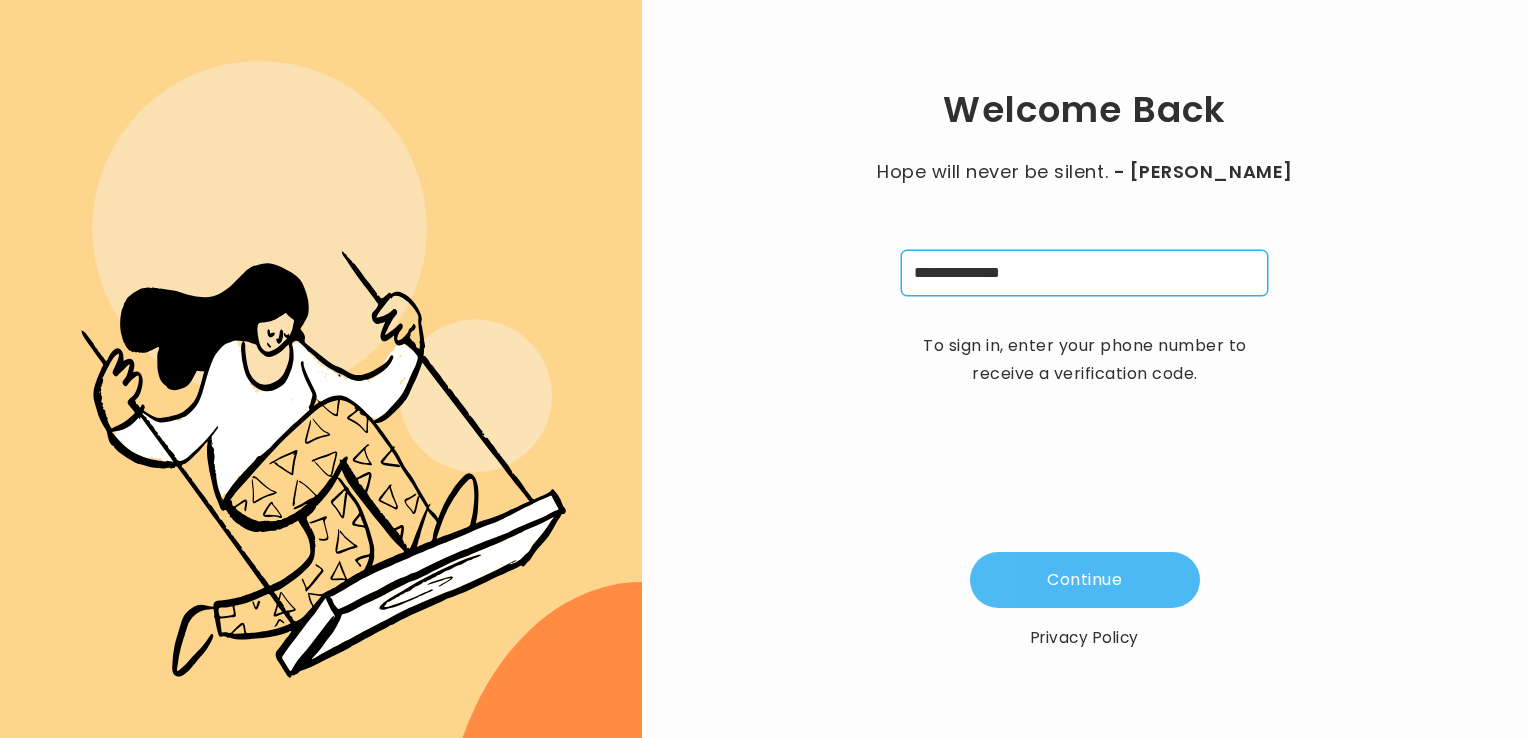 type on "**********" 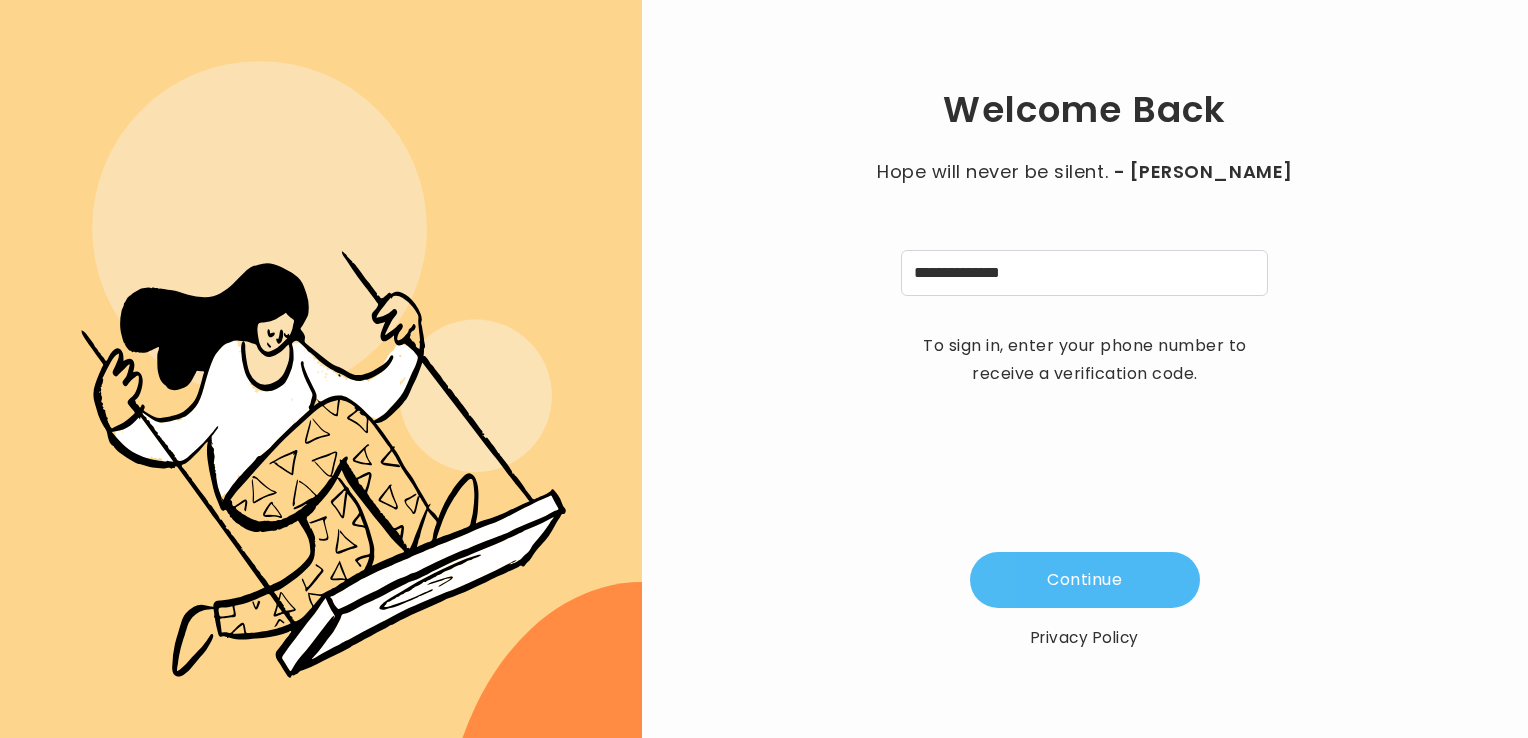 click on "Continue" at bounding box center [1085, 580] 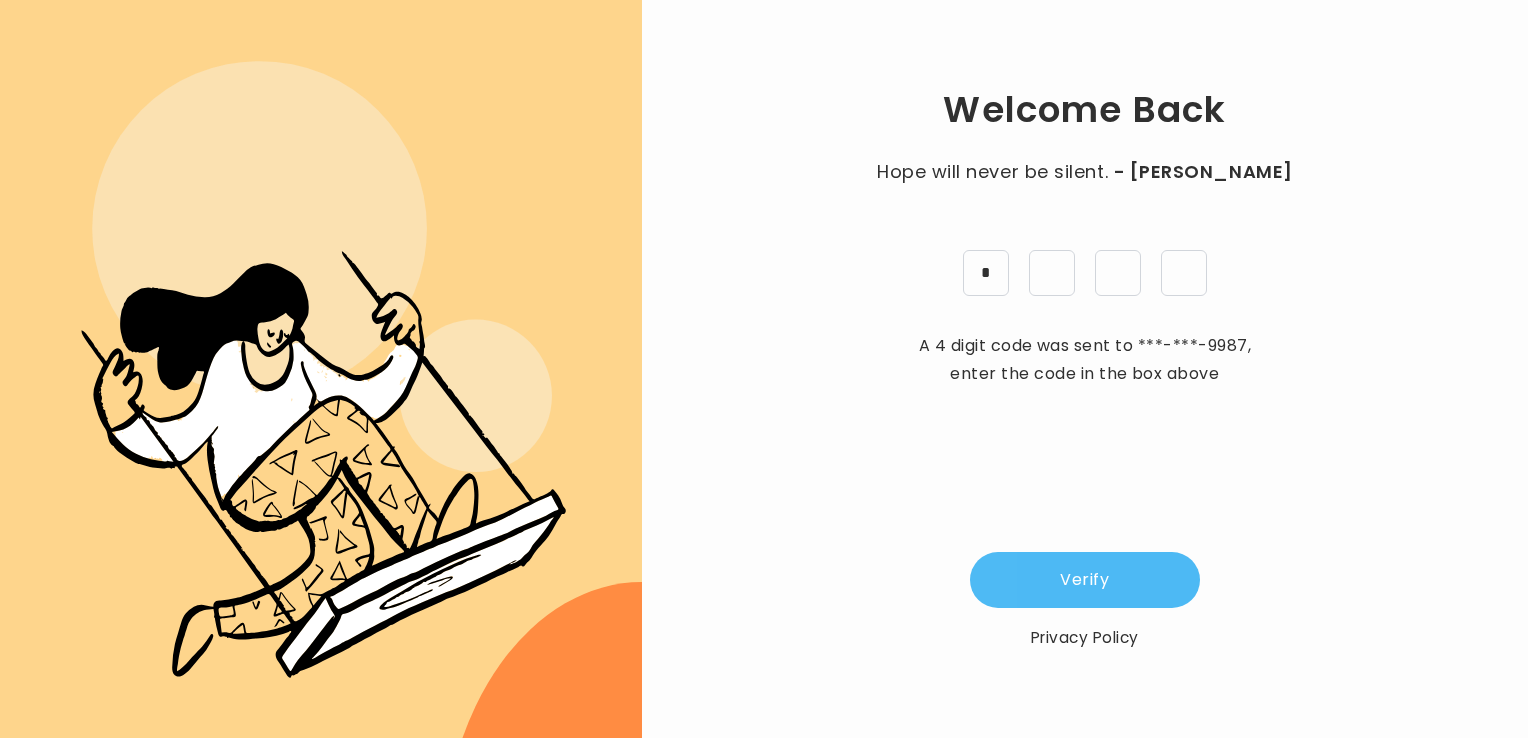 type on "*" 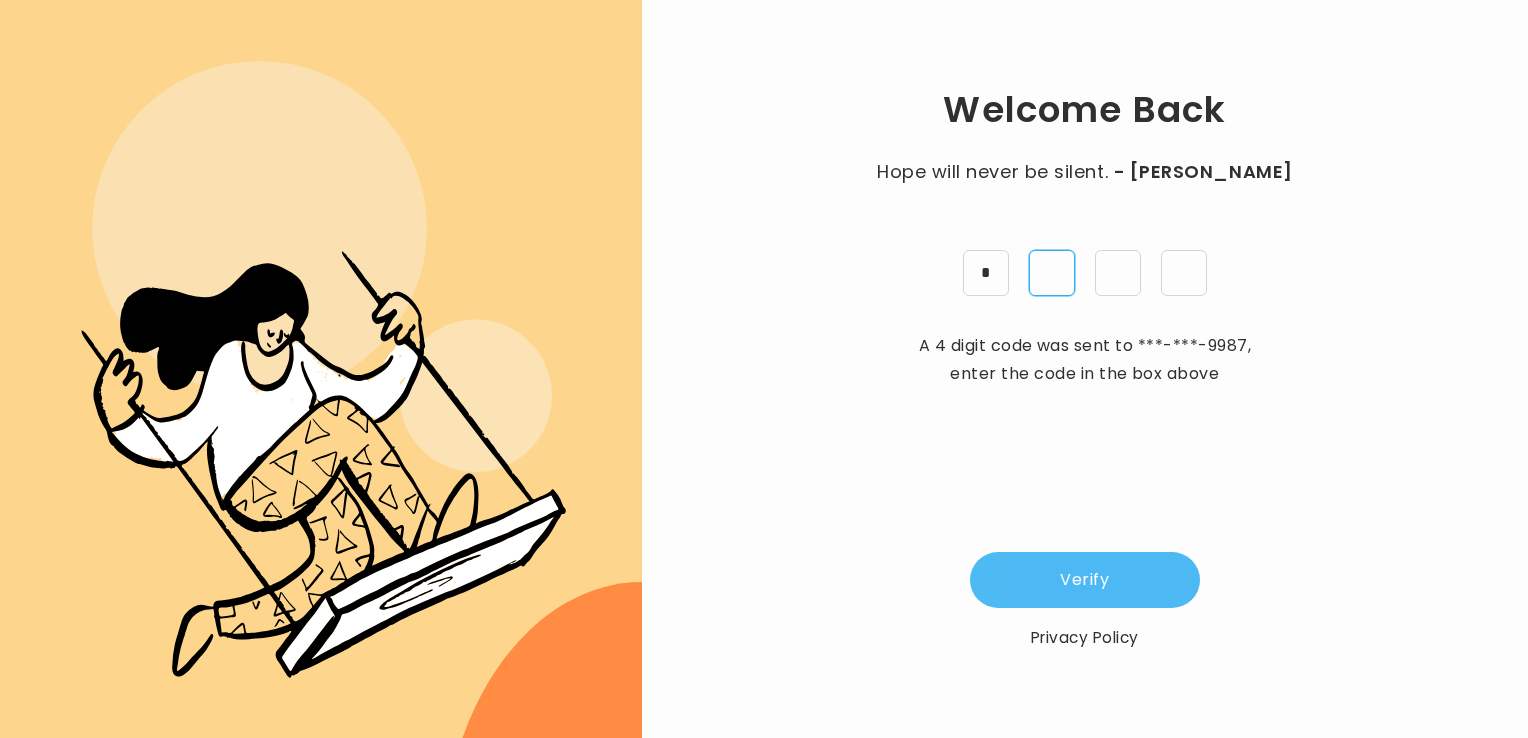 type on "*" 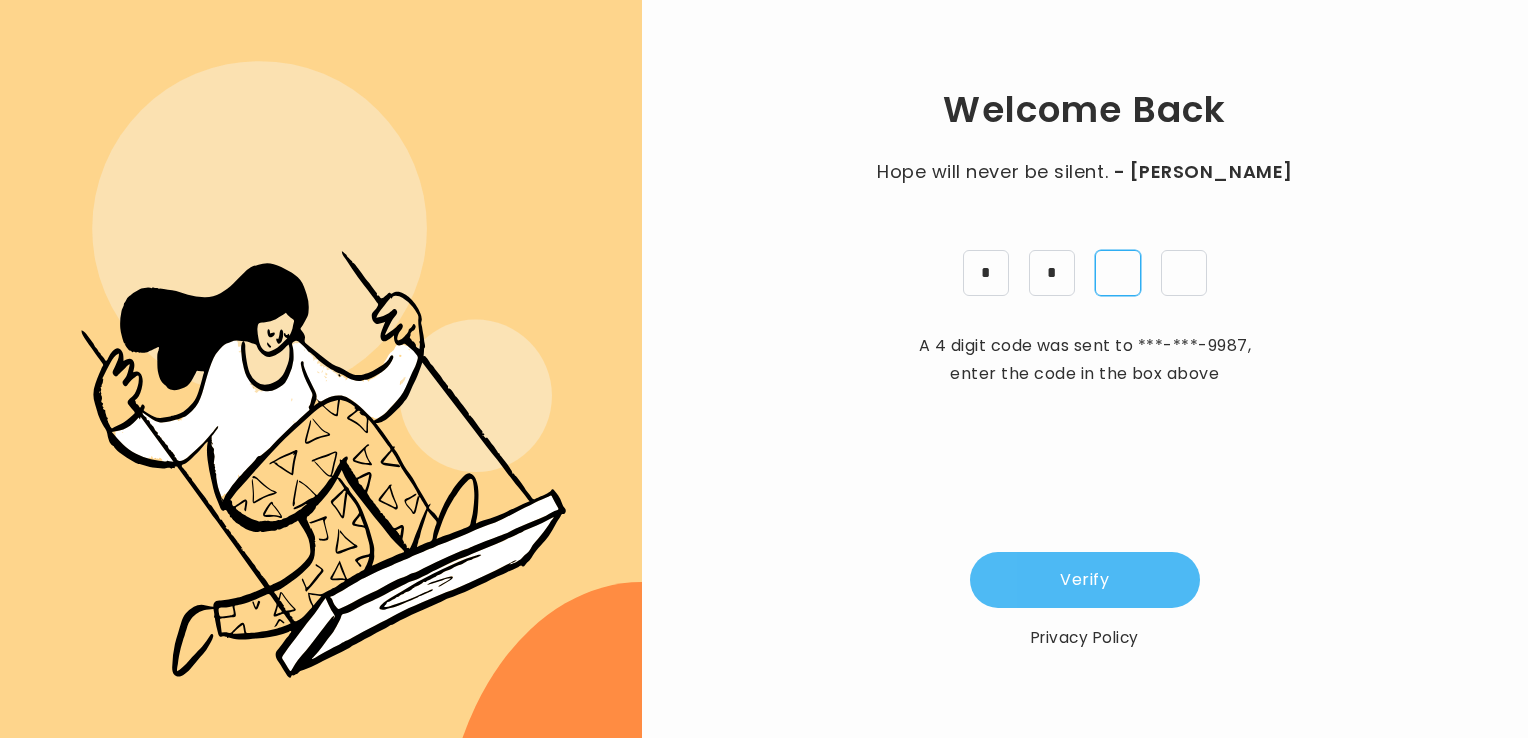 type on "*" 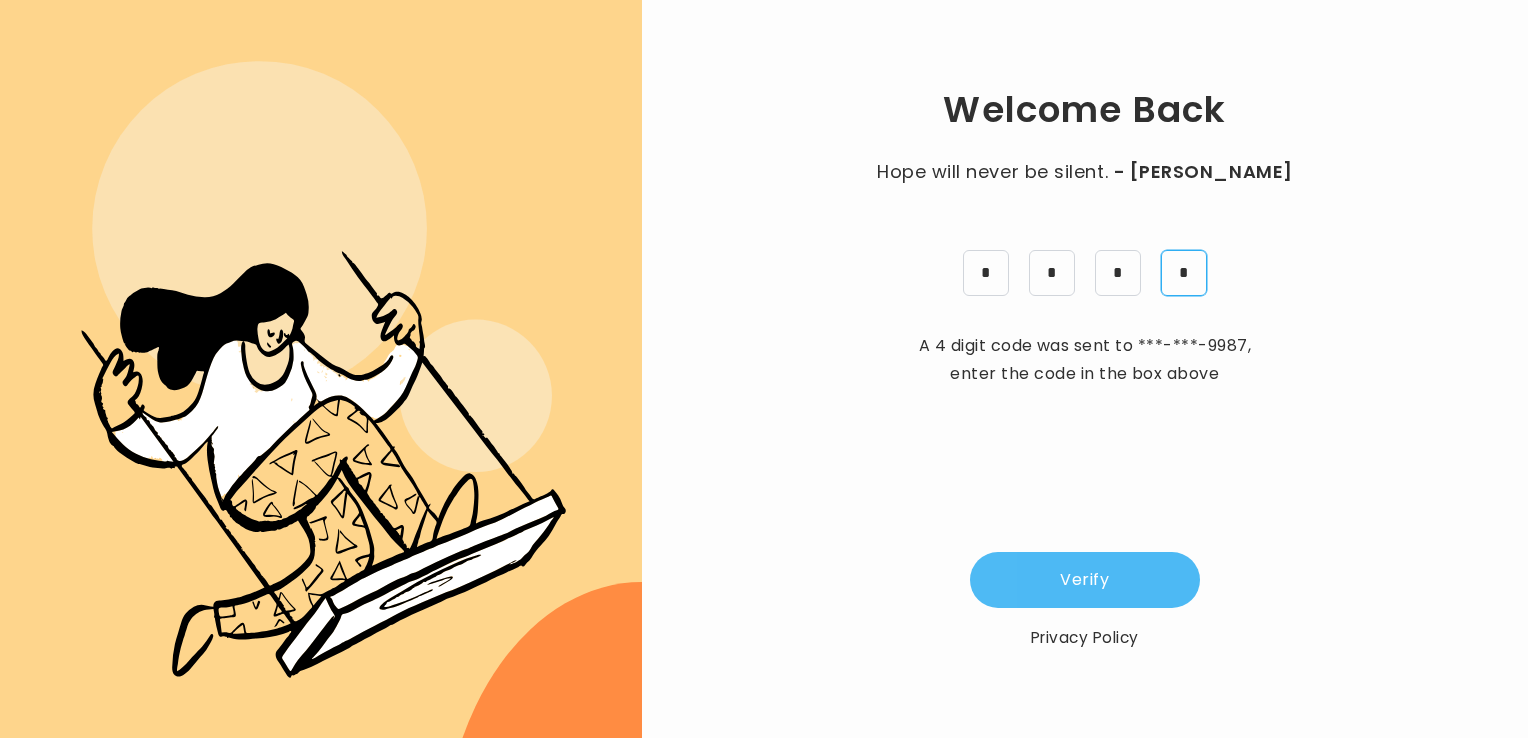 type on "*" 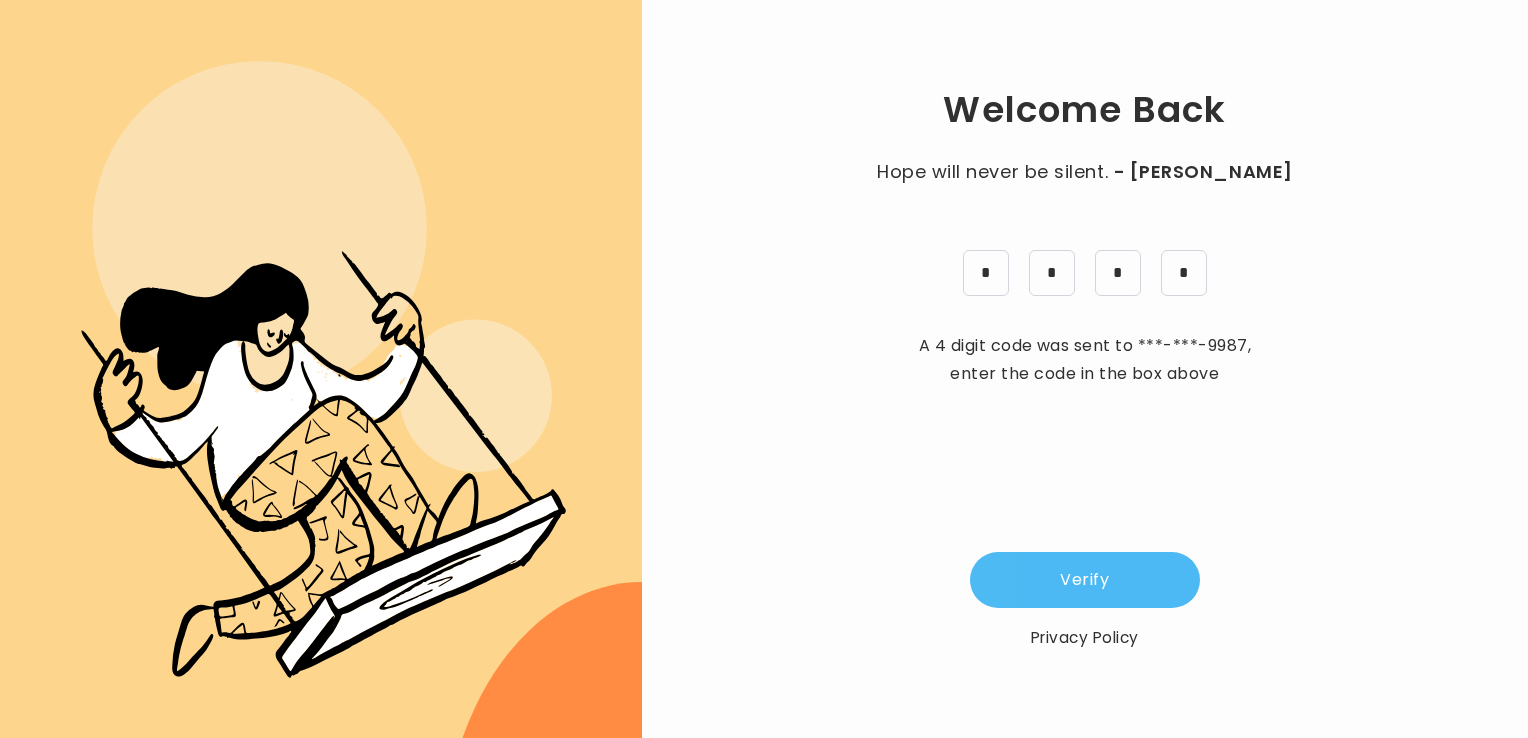 click on "Verify" at bounding box center [1085, 580] 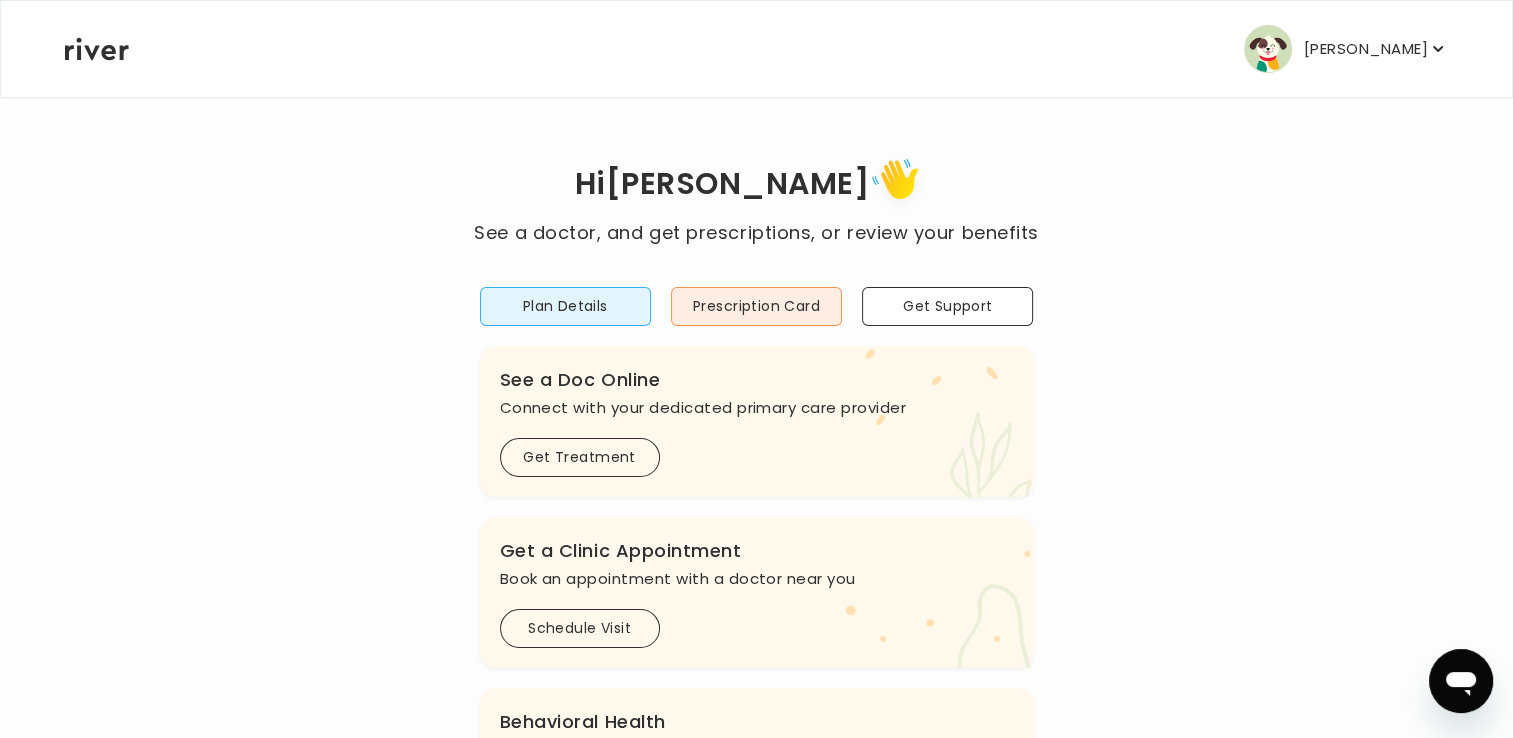 click on "[PERSON_NAME]" at bounding box center [1366, 49] 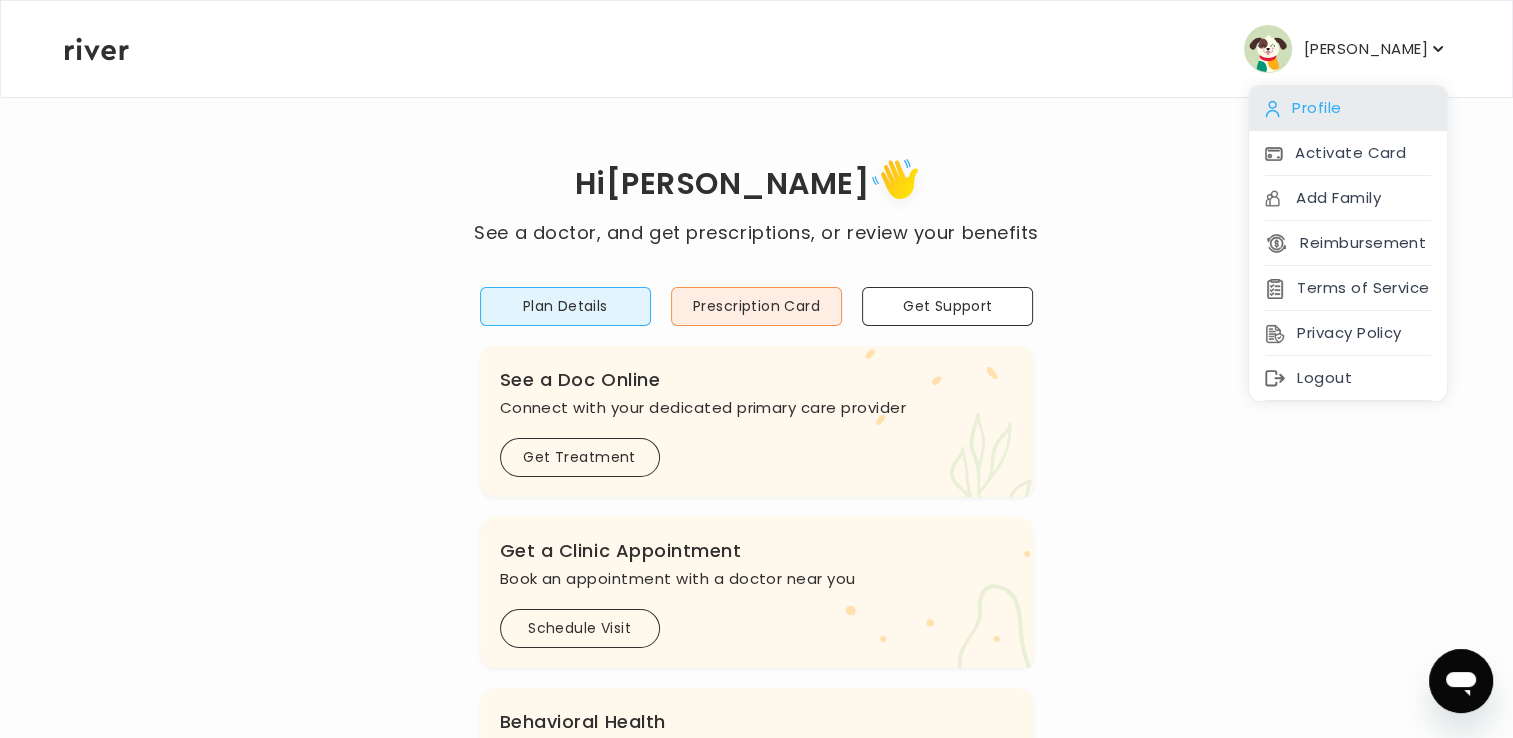 click on "Profile" at bounding box center [1348, 108] 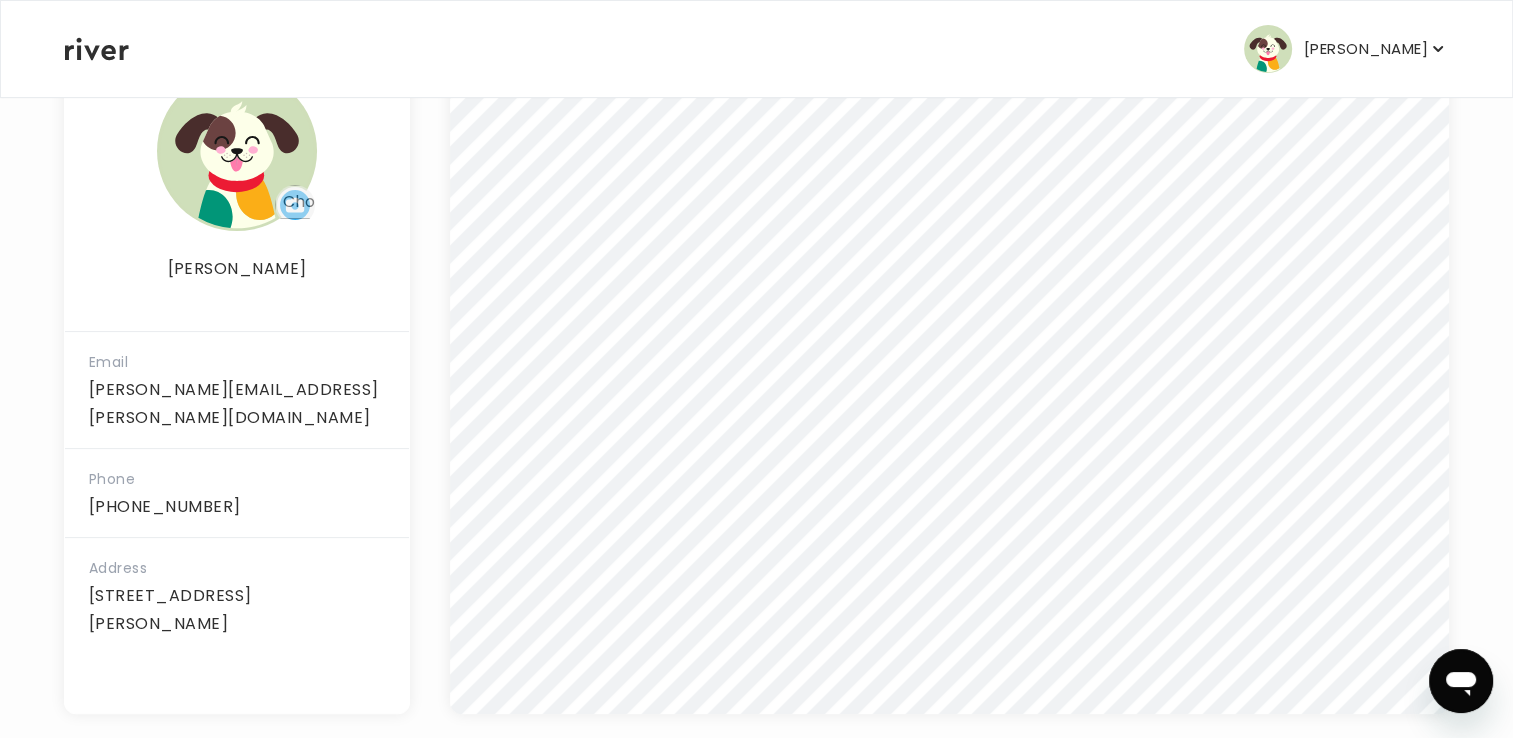 scroll, scrollTop: 384, scrollLeft: 0, axis: vertical 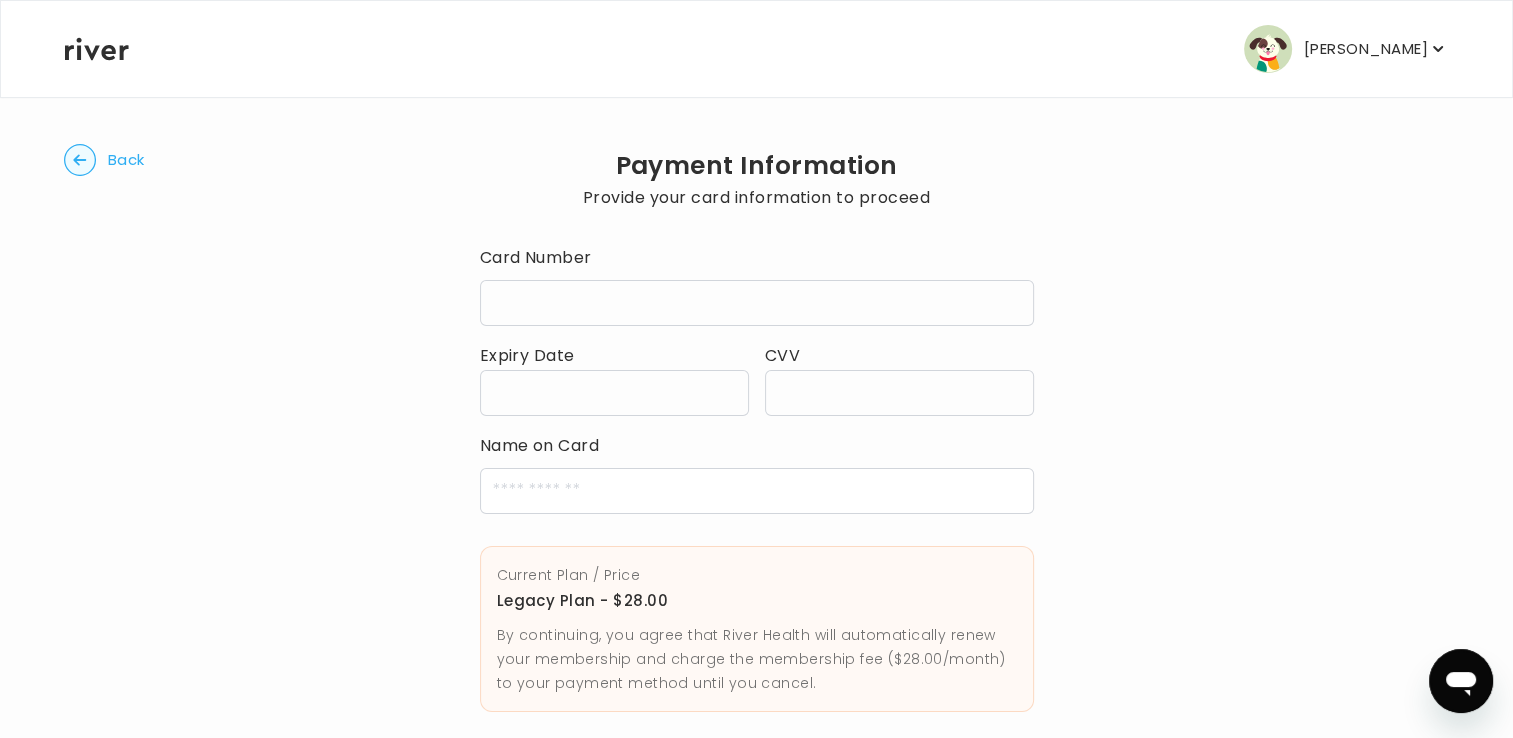 click on "Back" at bounding box center [126, 160] 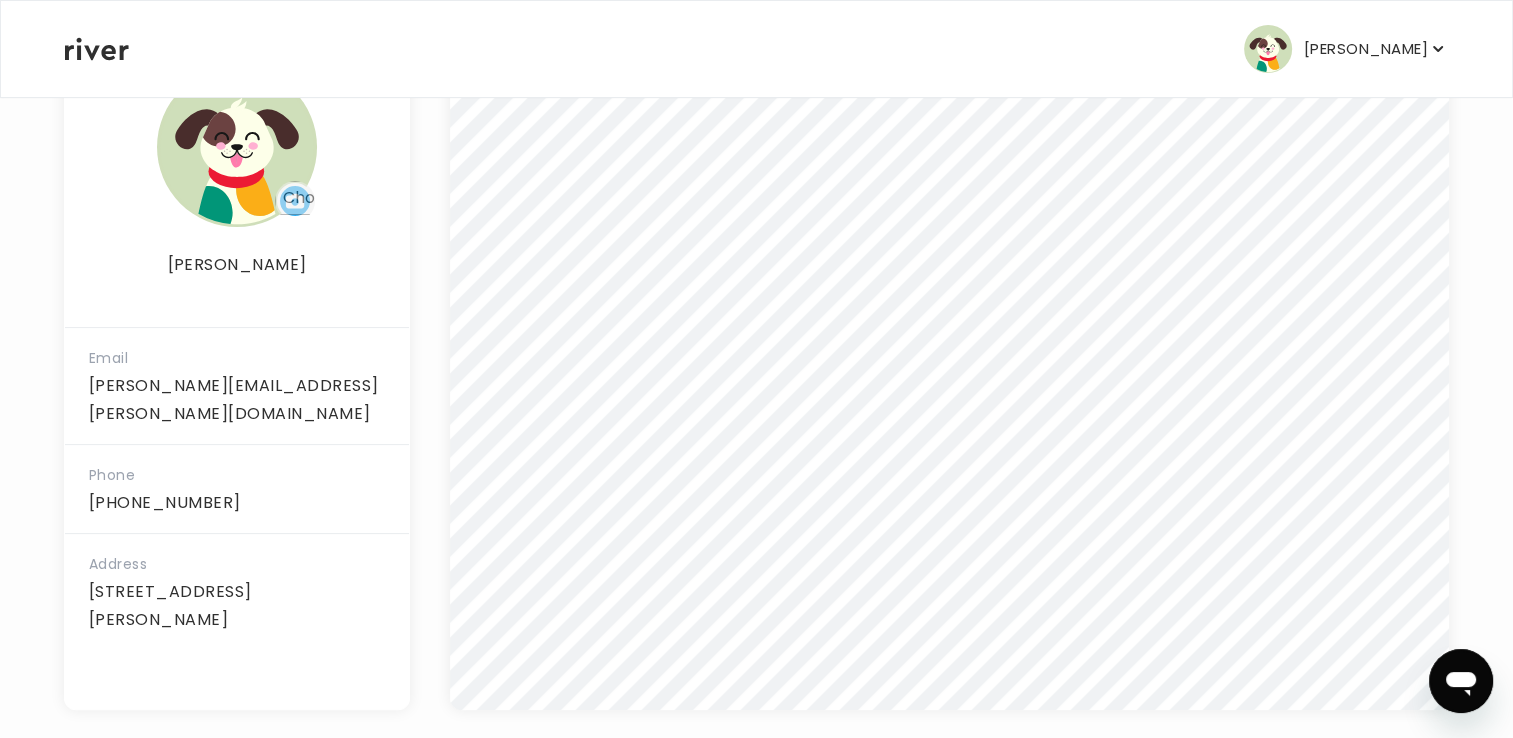 scroll, scrollTop: 408, scrollLeft: 0, axis: vertical 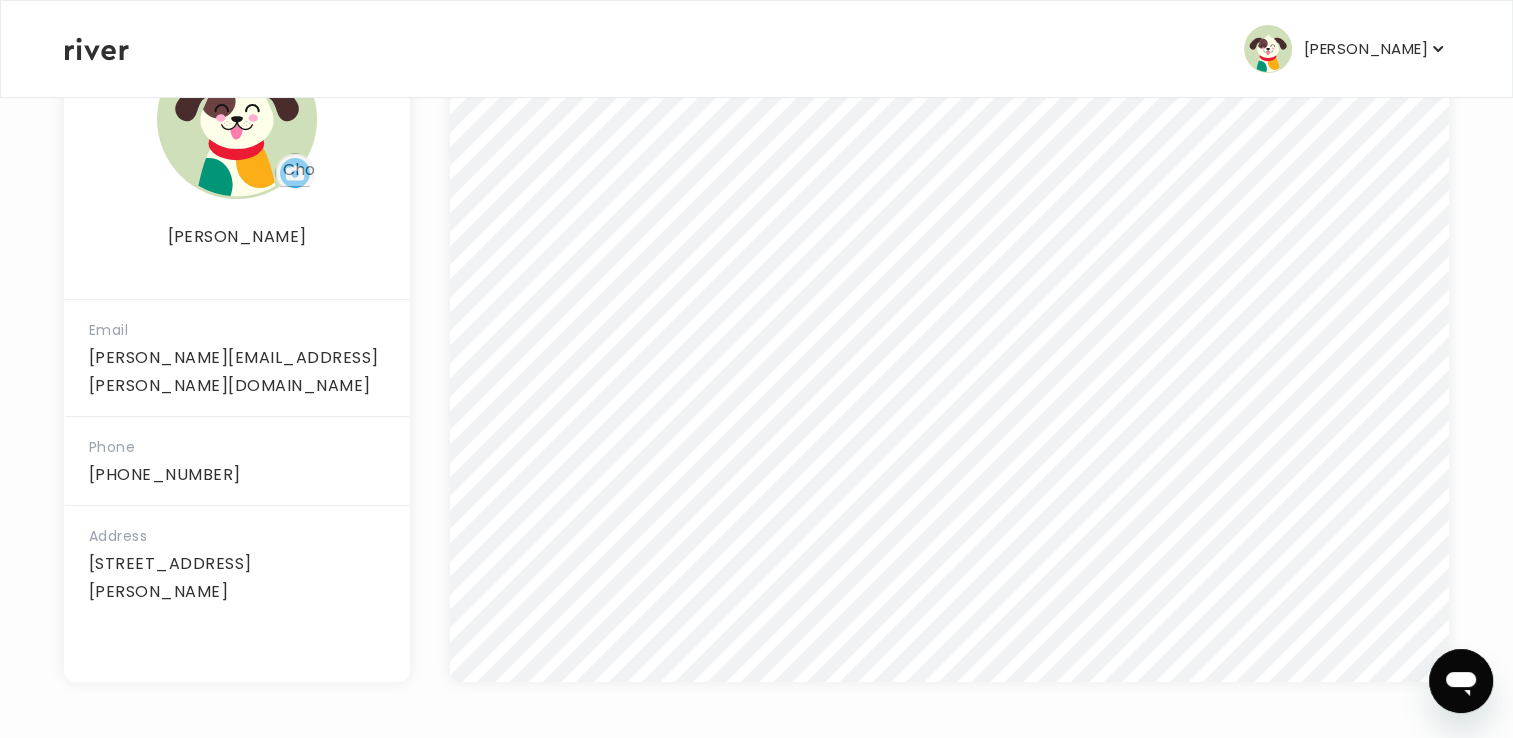click 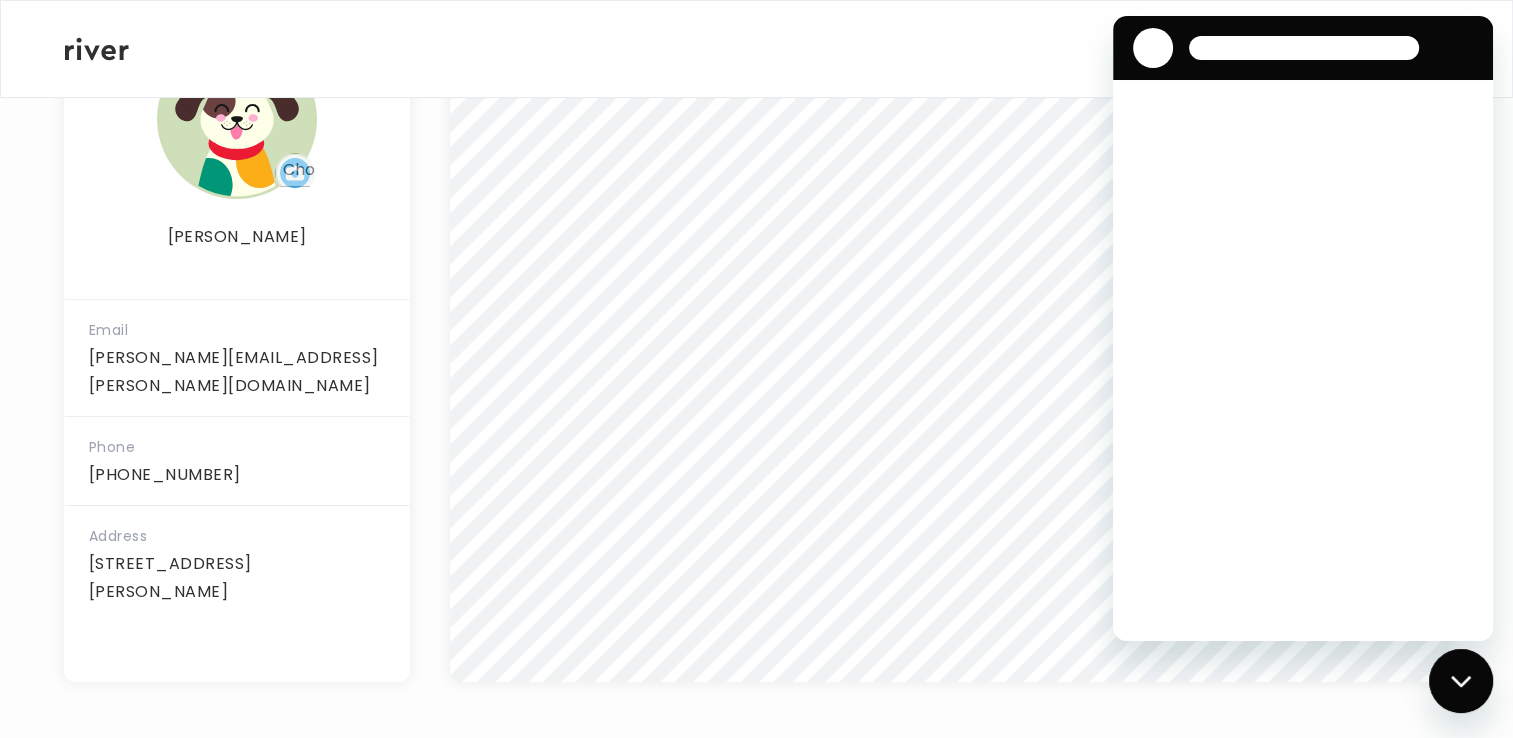 scroll, scrollTop: 0, scrollLeft: 0, axis: both 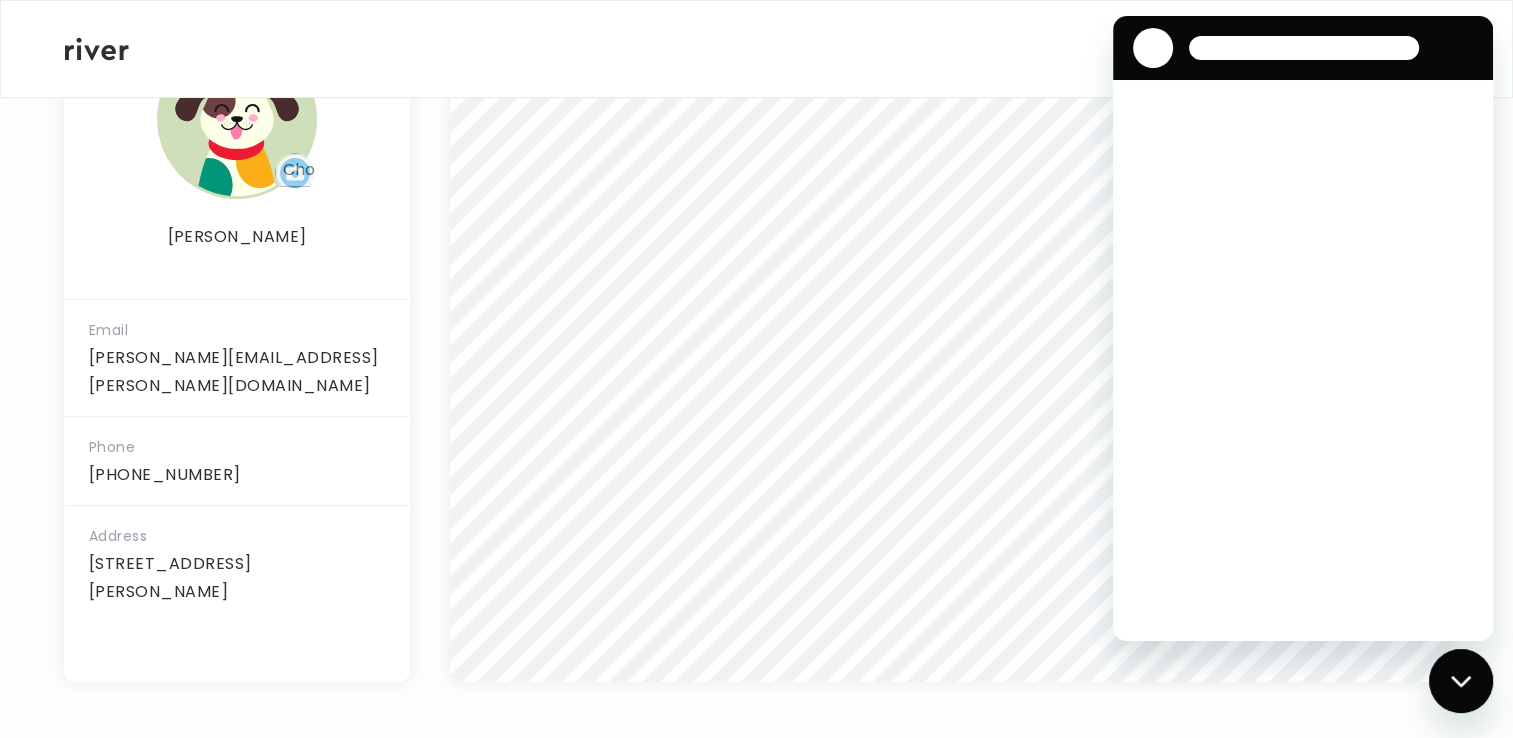 type 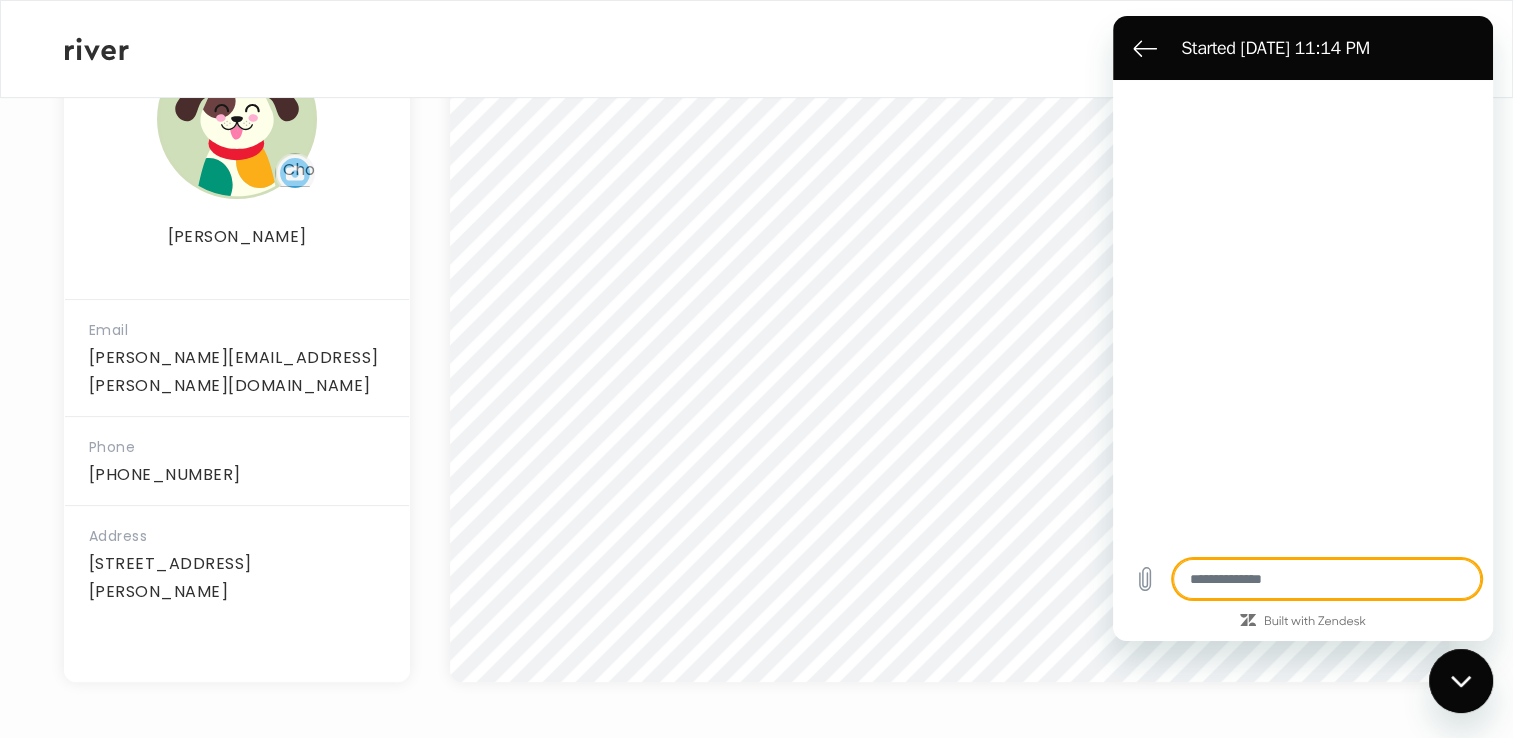 click on "Type a message *" at bounding box center [1303, 579] 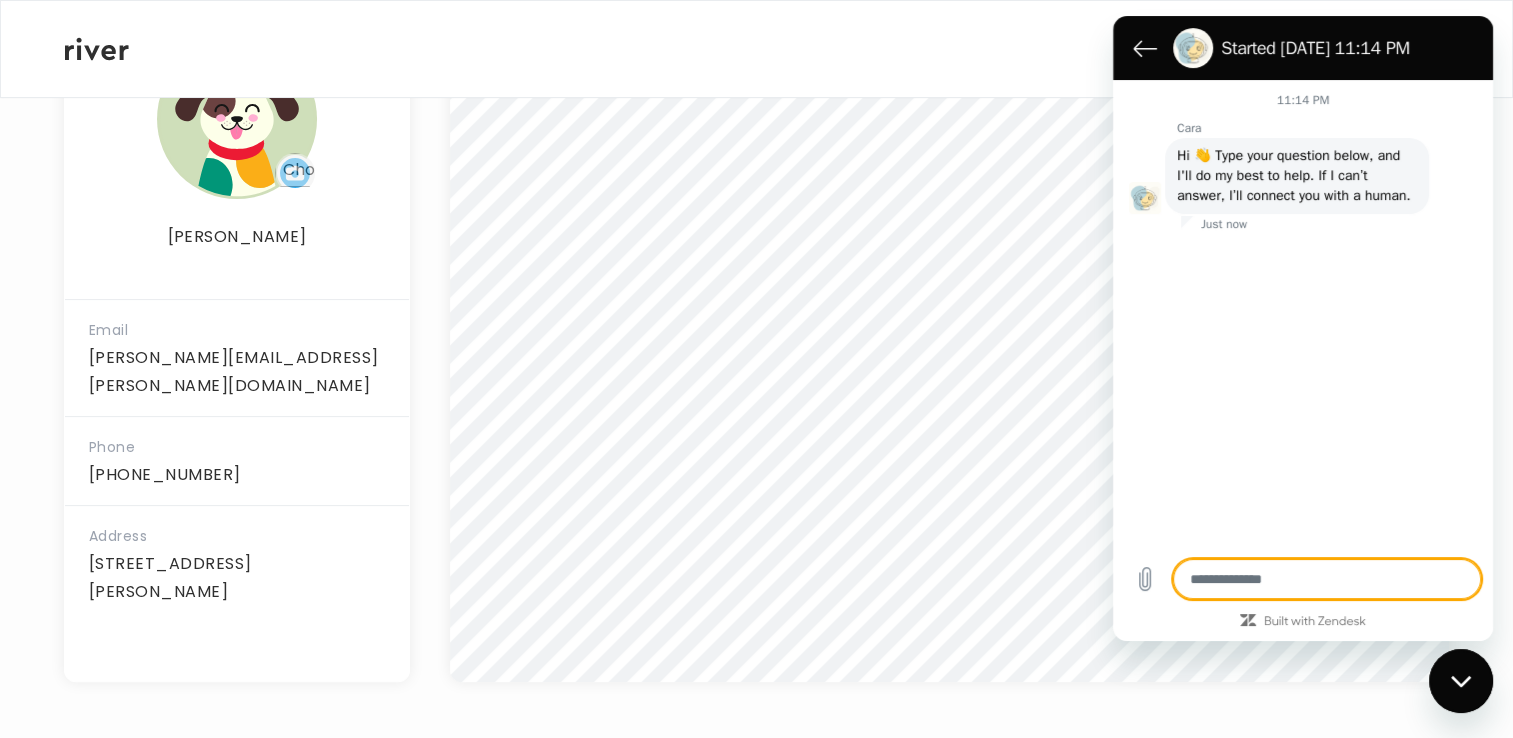 click at bounding box center (1327, 579) 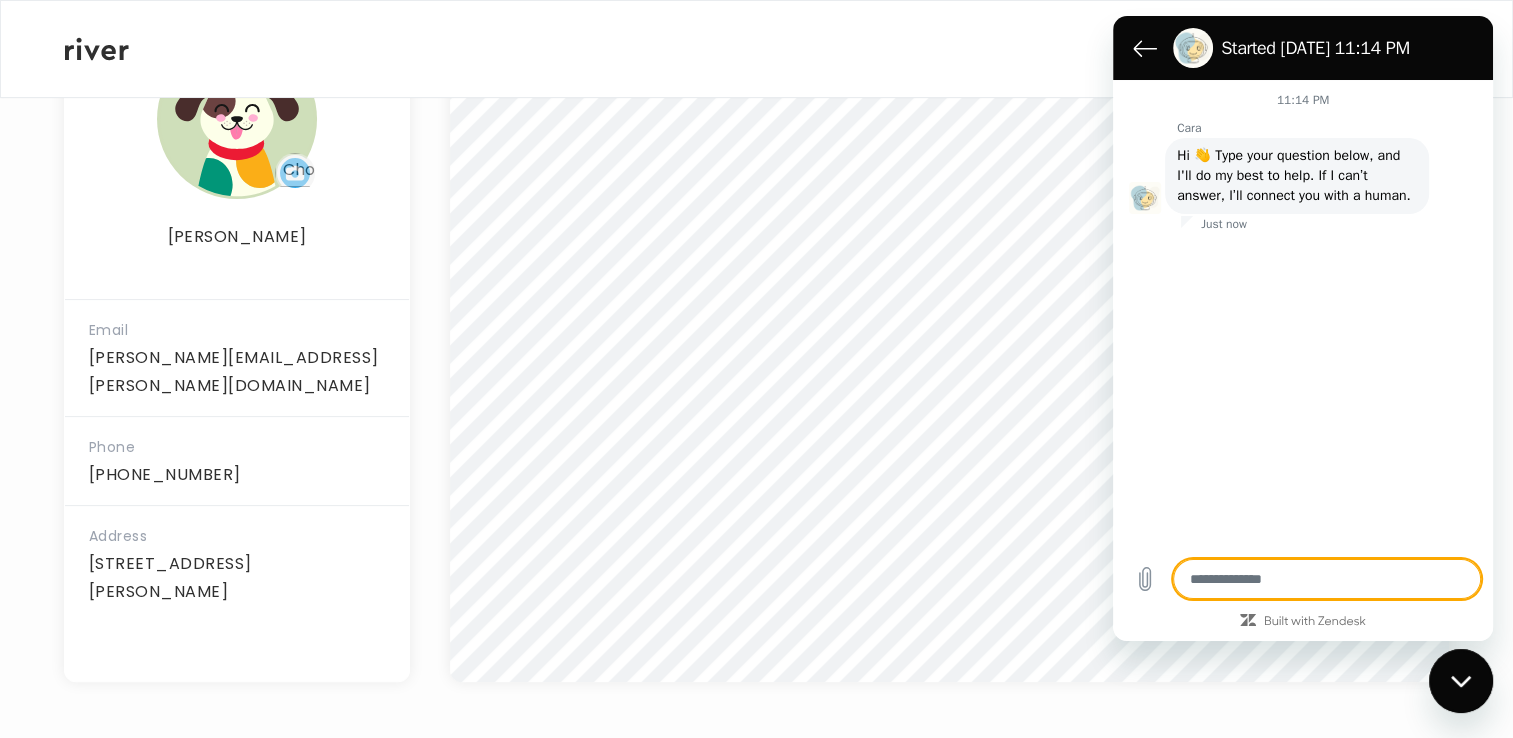 type on "*" 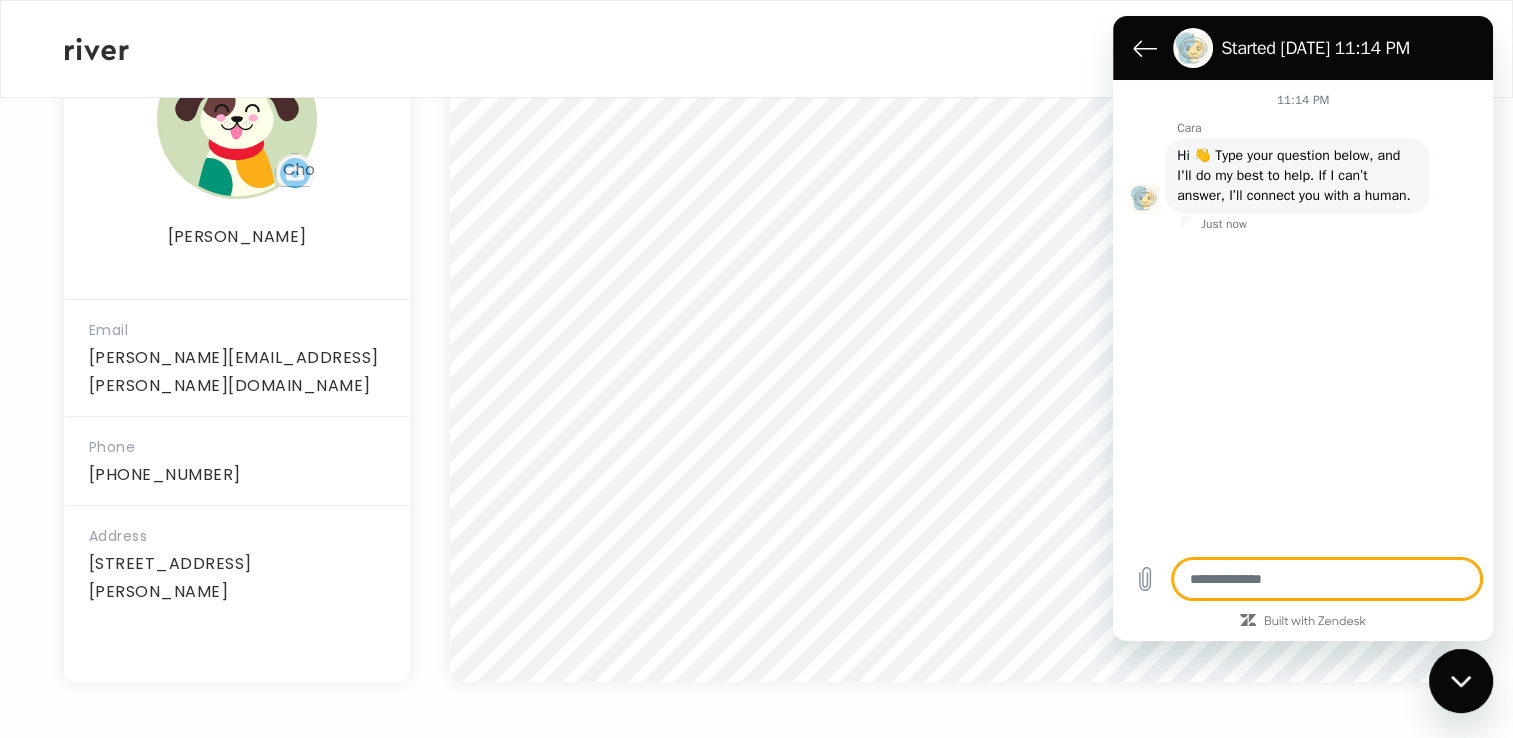 type on "*" 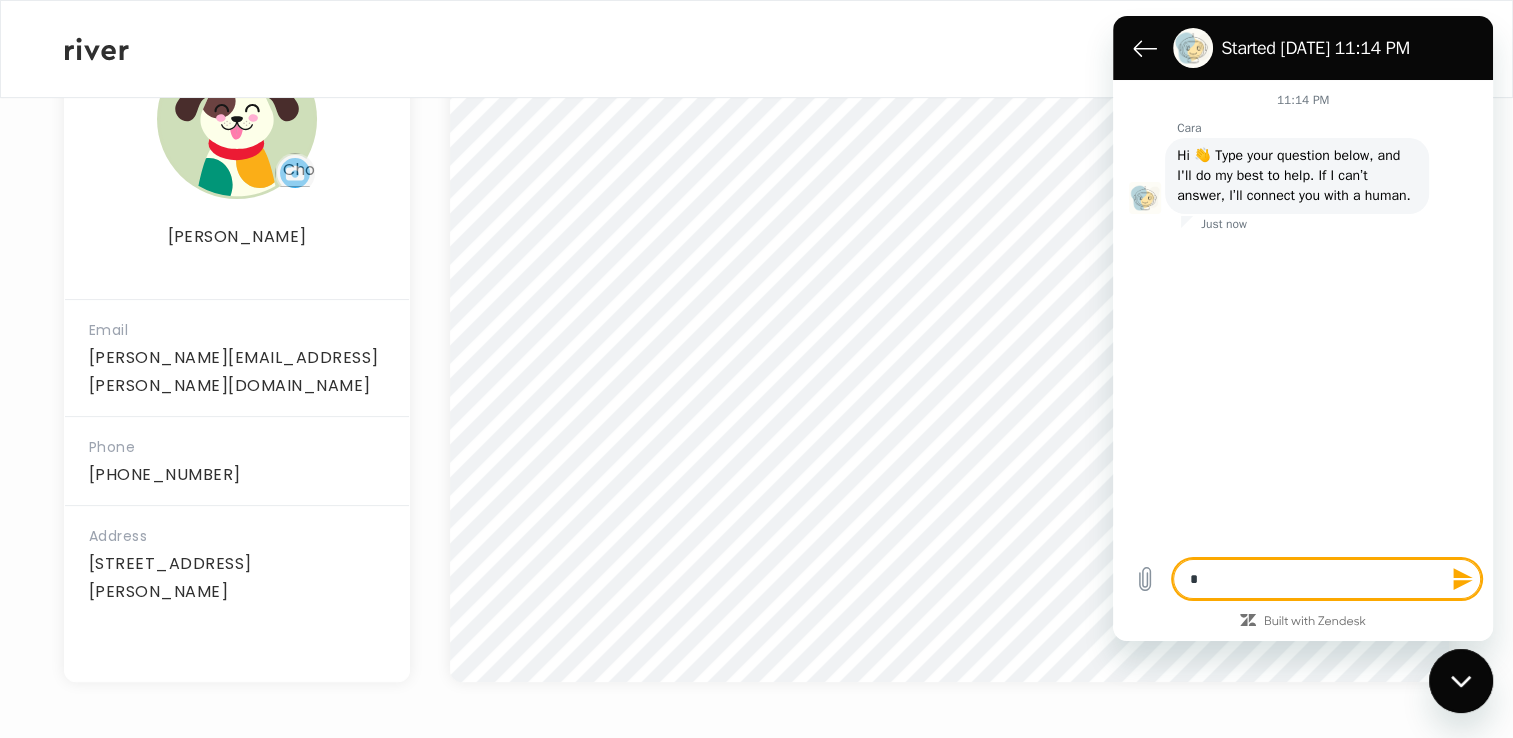 type on "**" 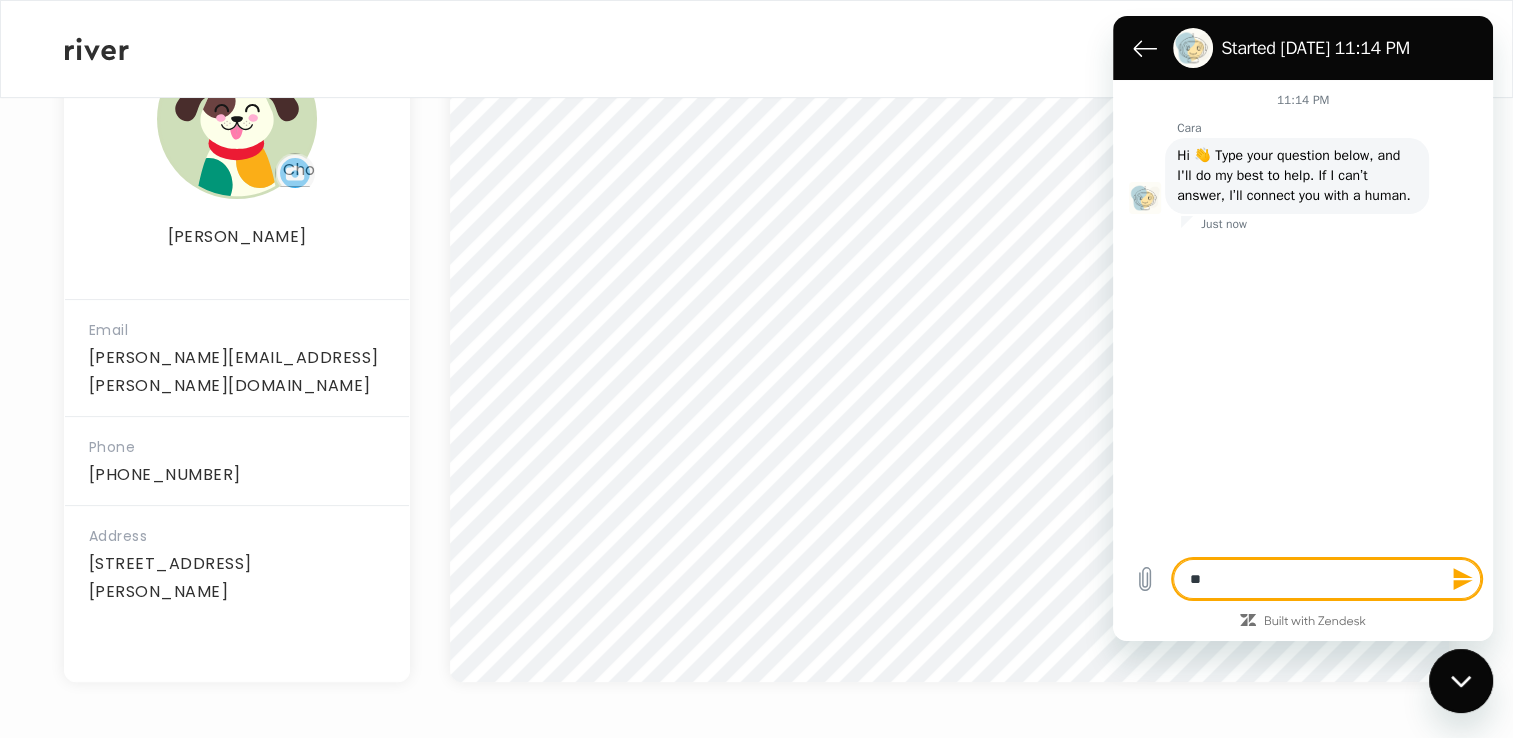 type on "***" 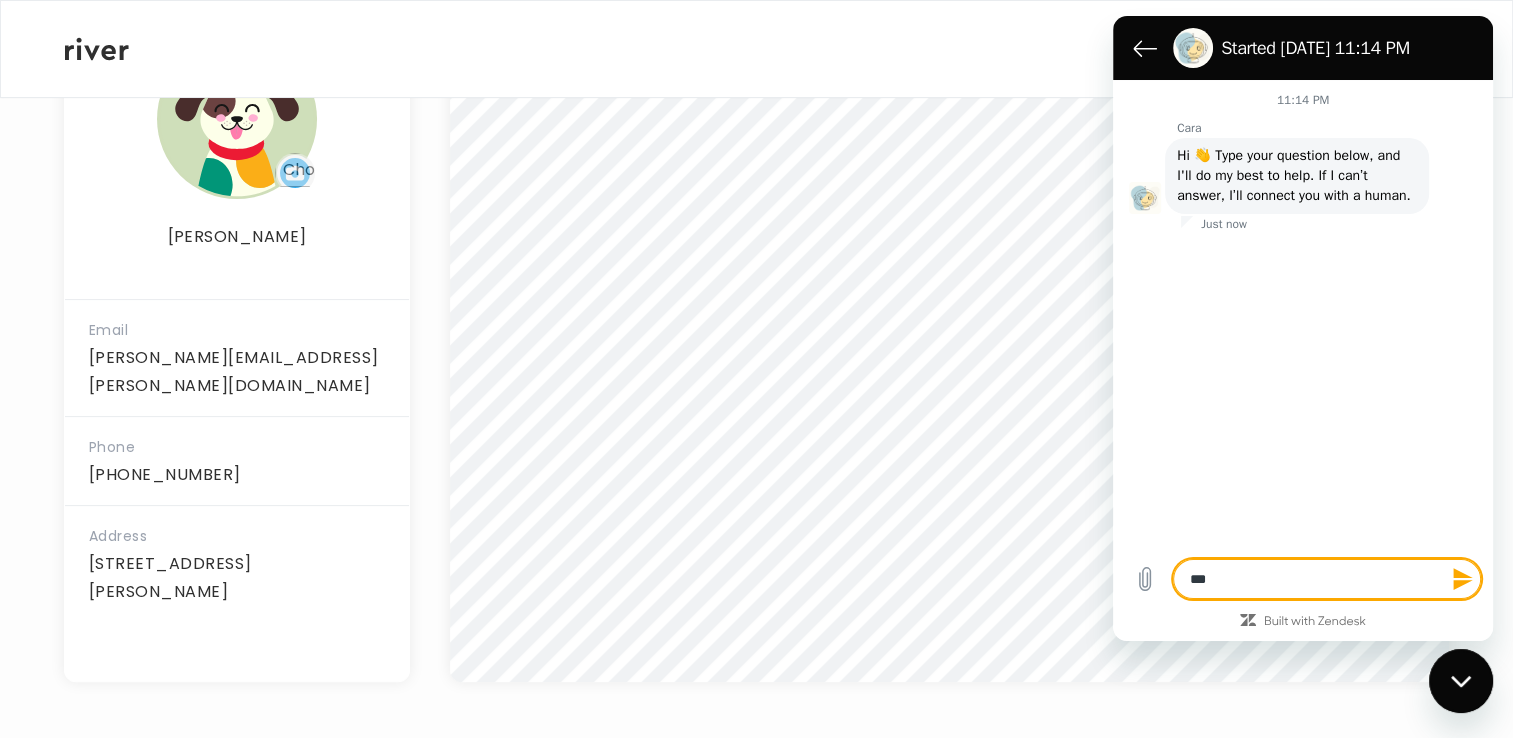 type on "****" 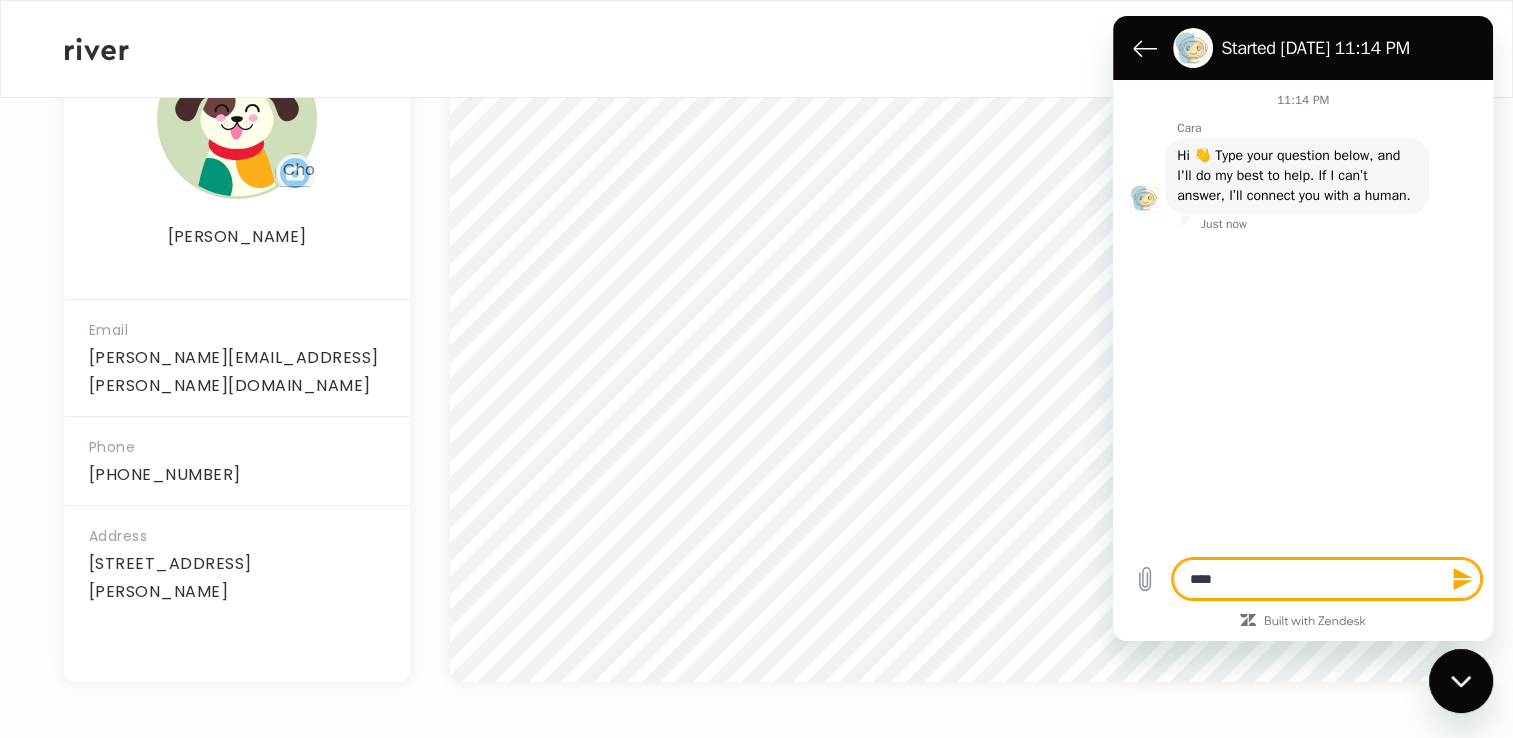 type on "*****" 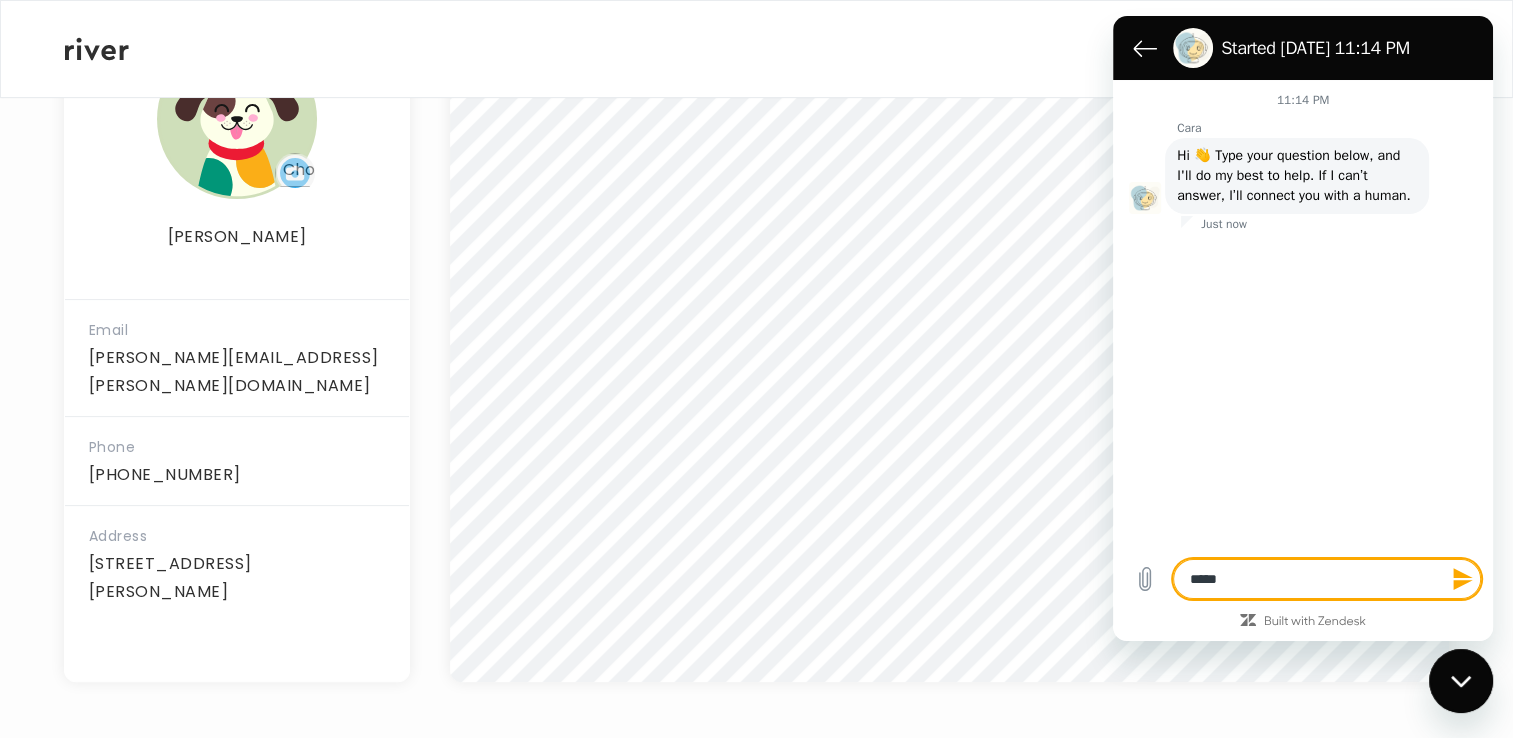 type on "******" 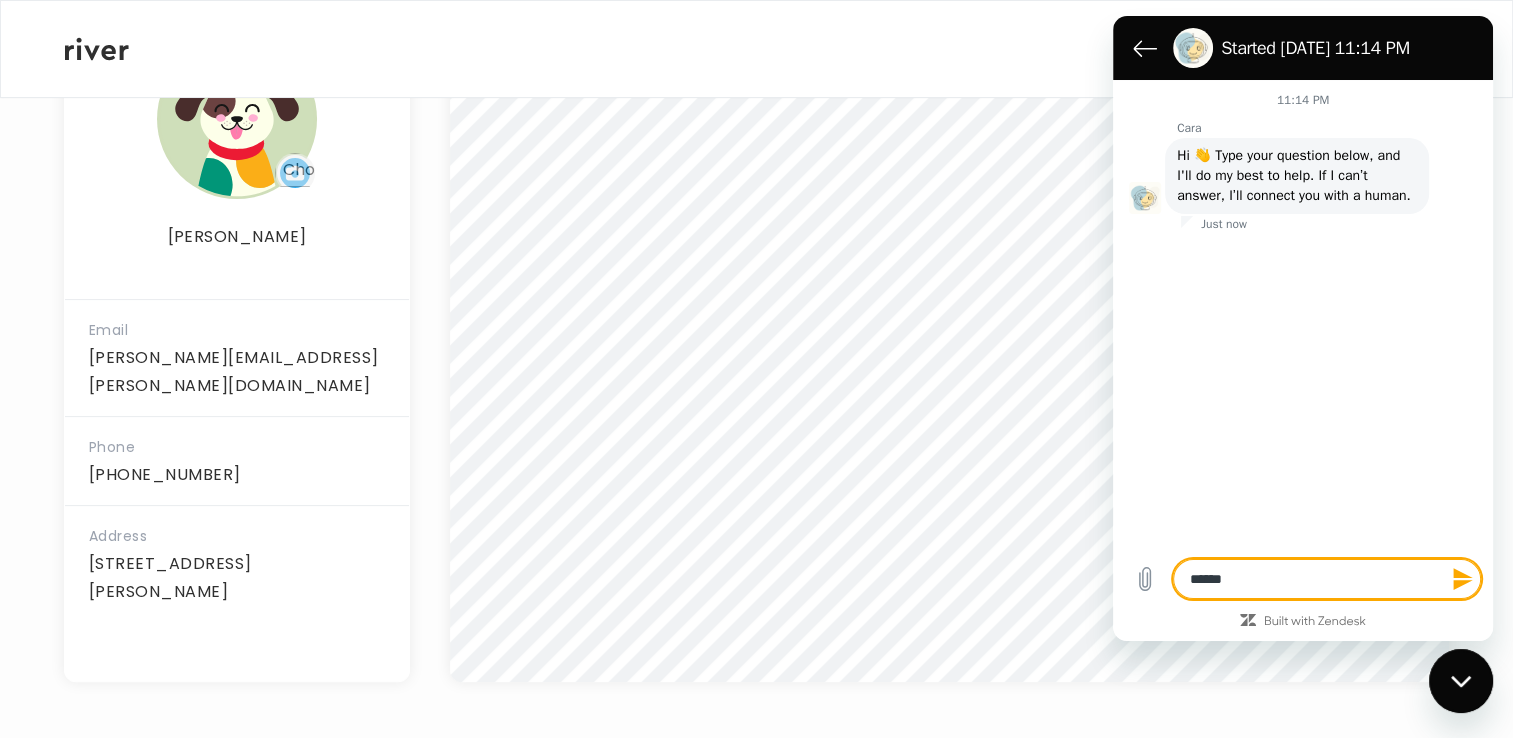 type on "******" 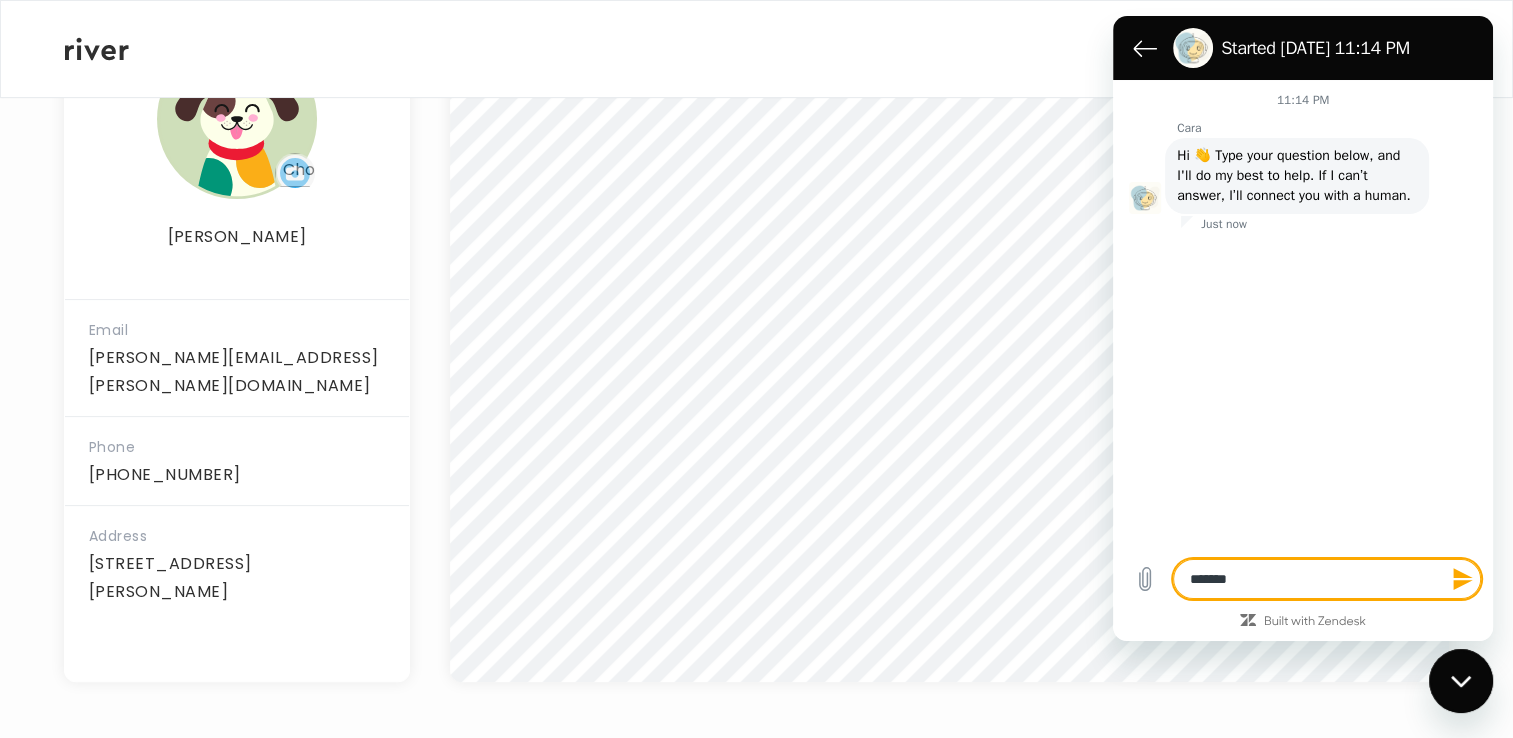 type on "********" 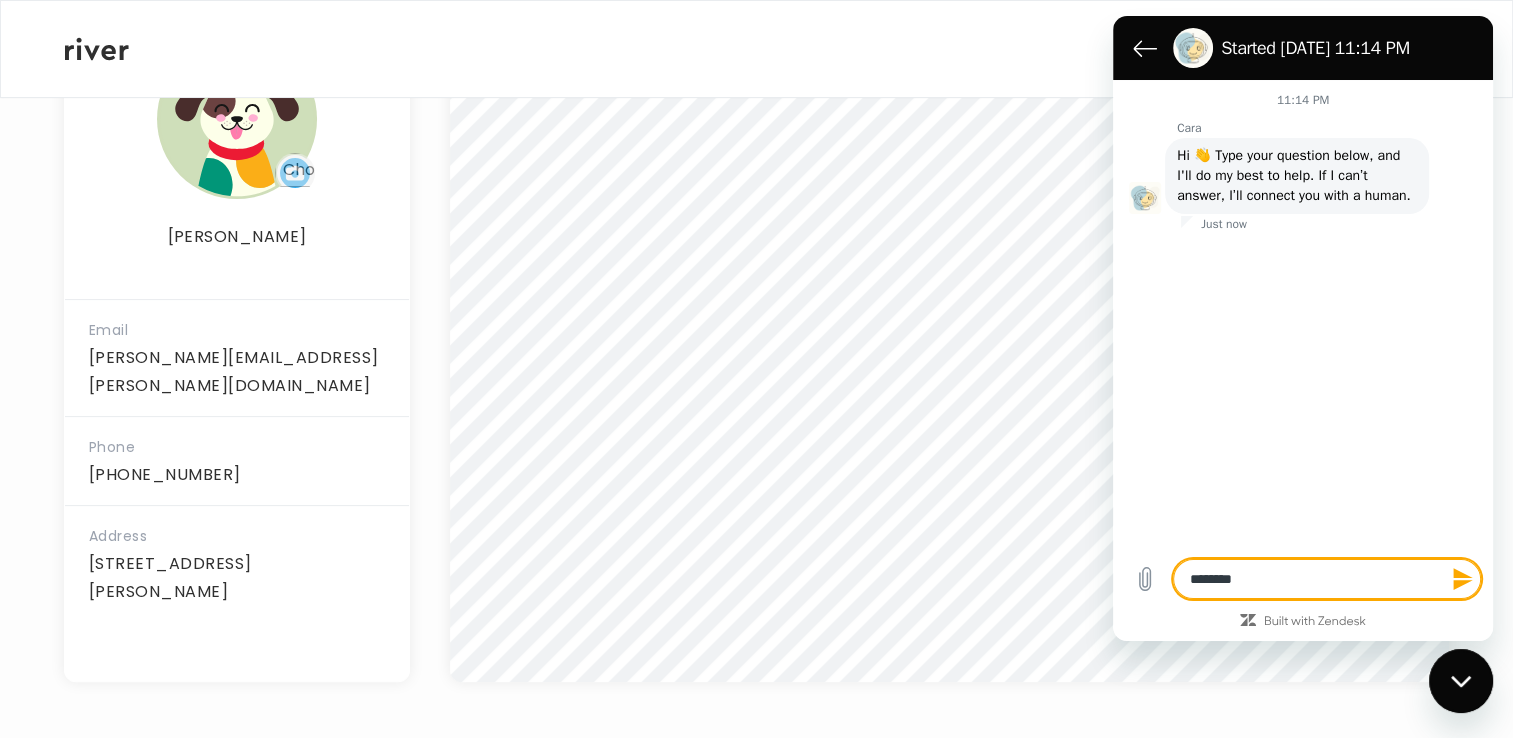 type on "*" 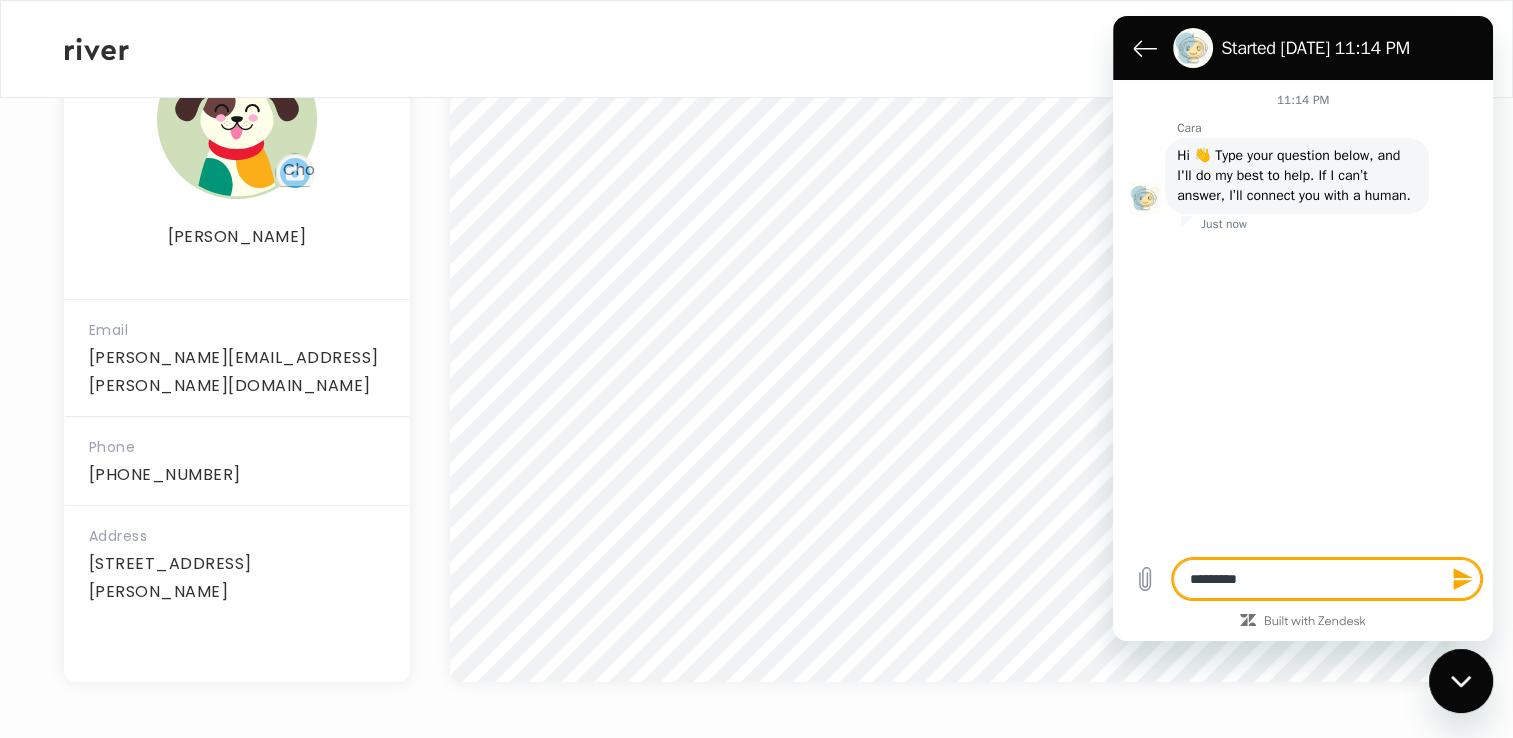 type on "**********" 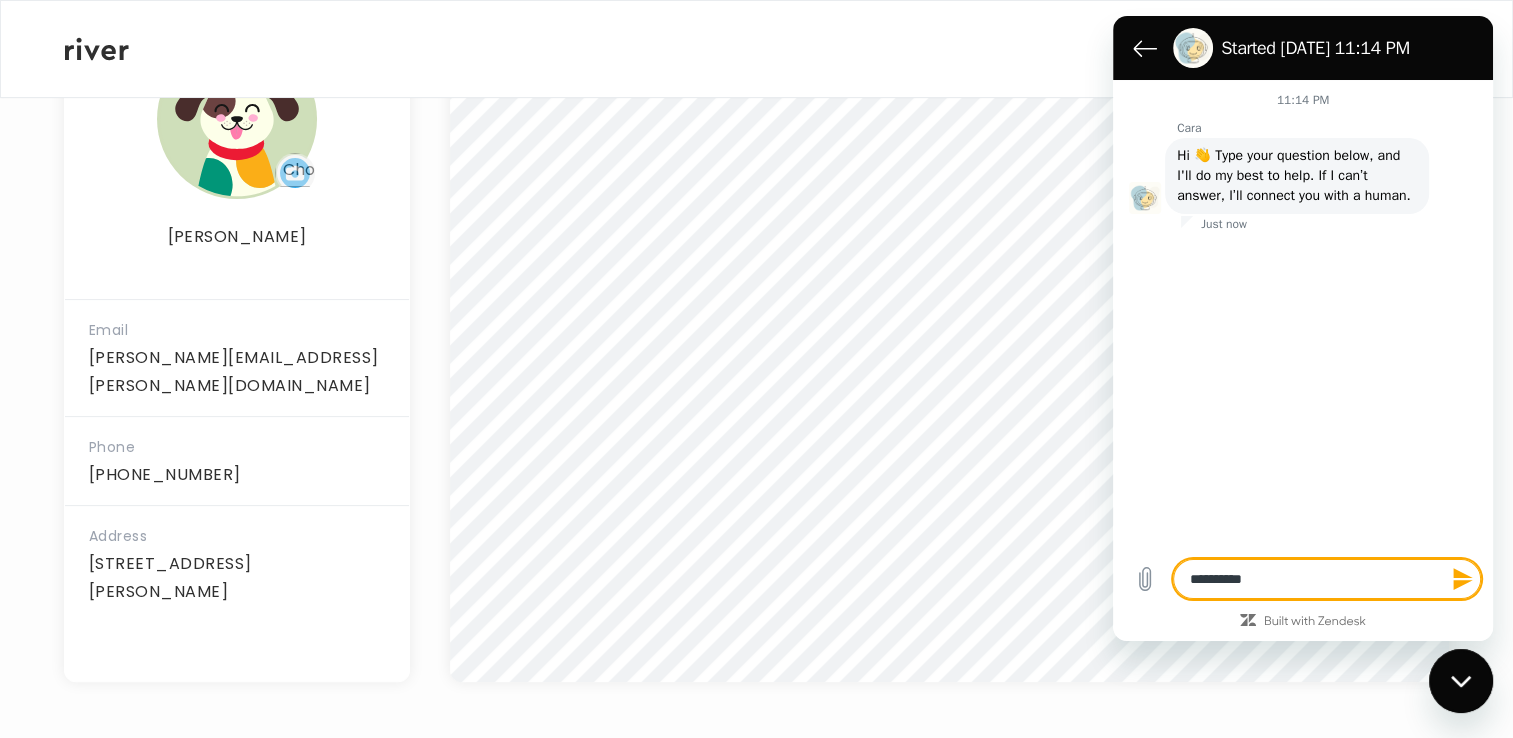type on "**********" 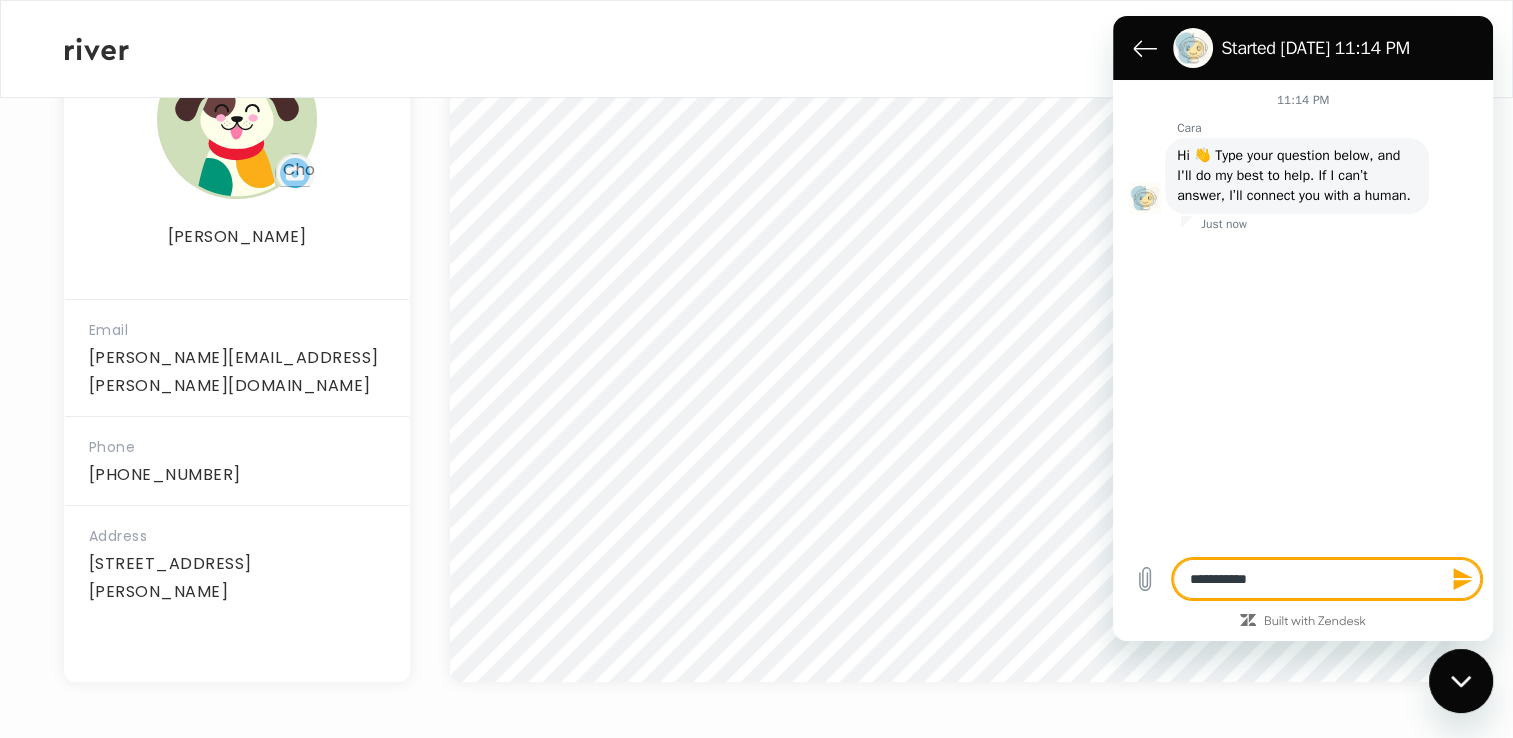 type on "*" 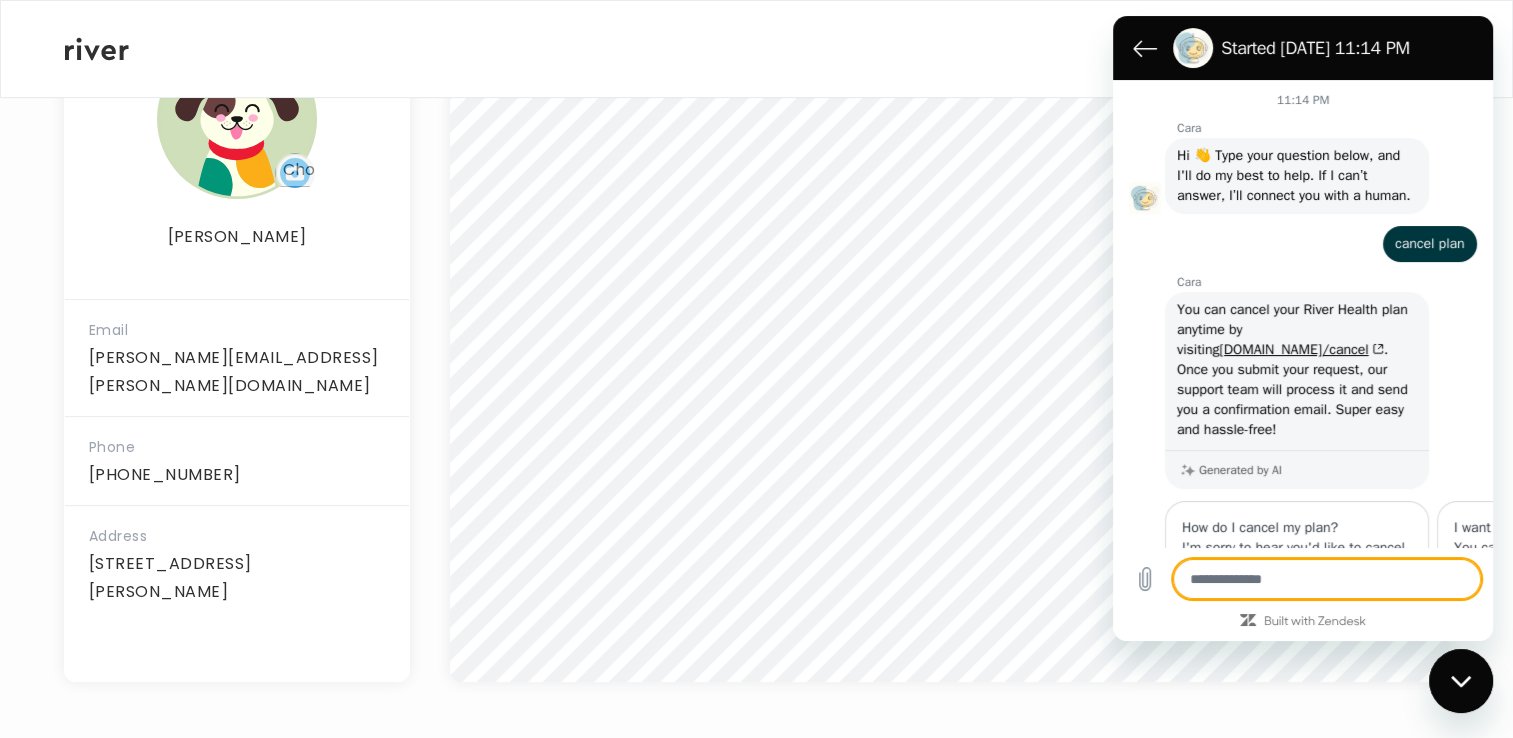 scroll, scrollTop: 183, scrollLeft: 0, axis: vertical 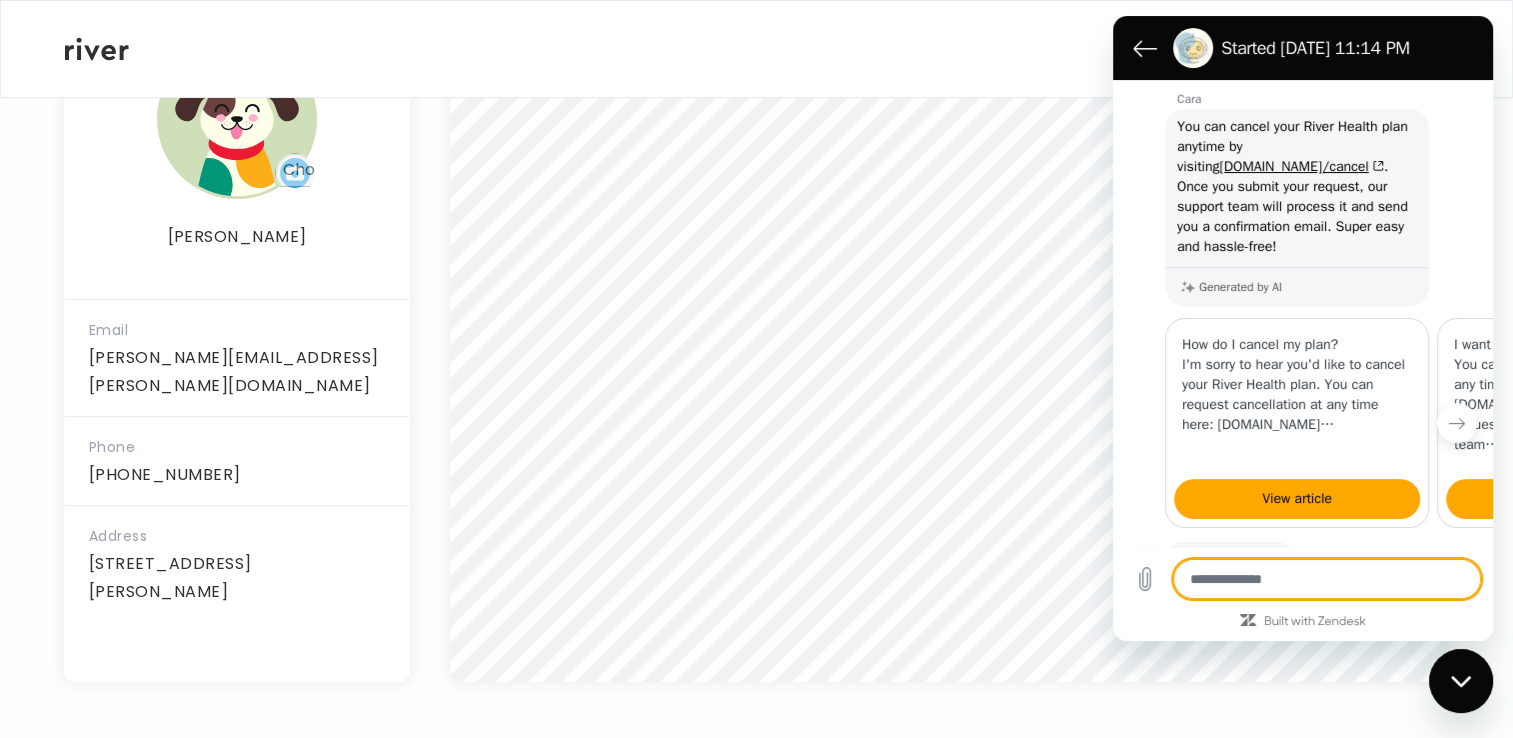 type on "*" 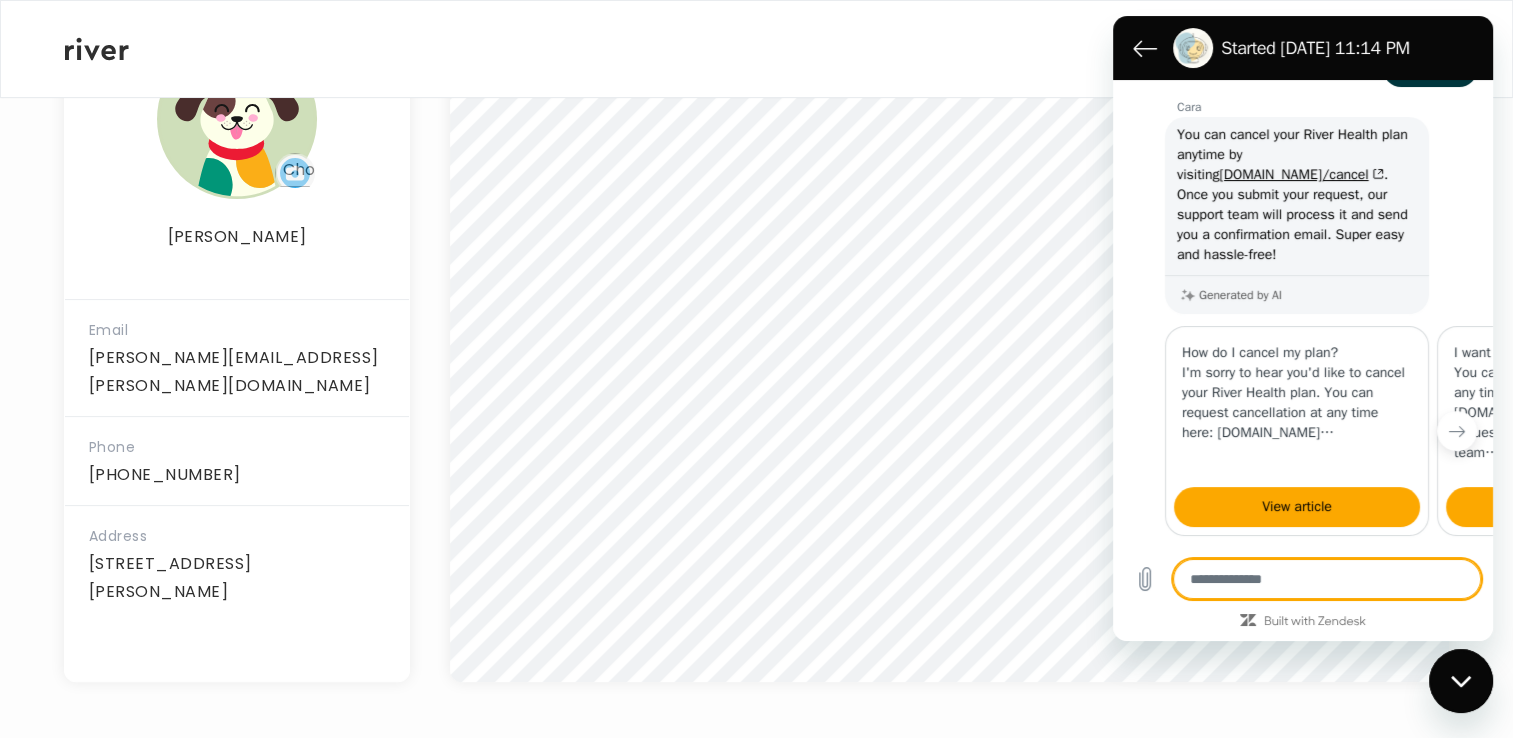 scroll, scrollTop: 173, scrollLeft: 0, axis: vertical 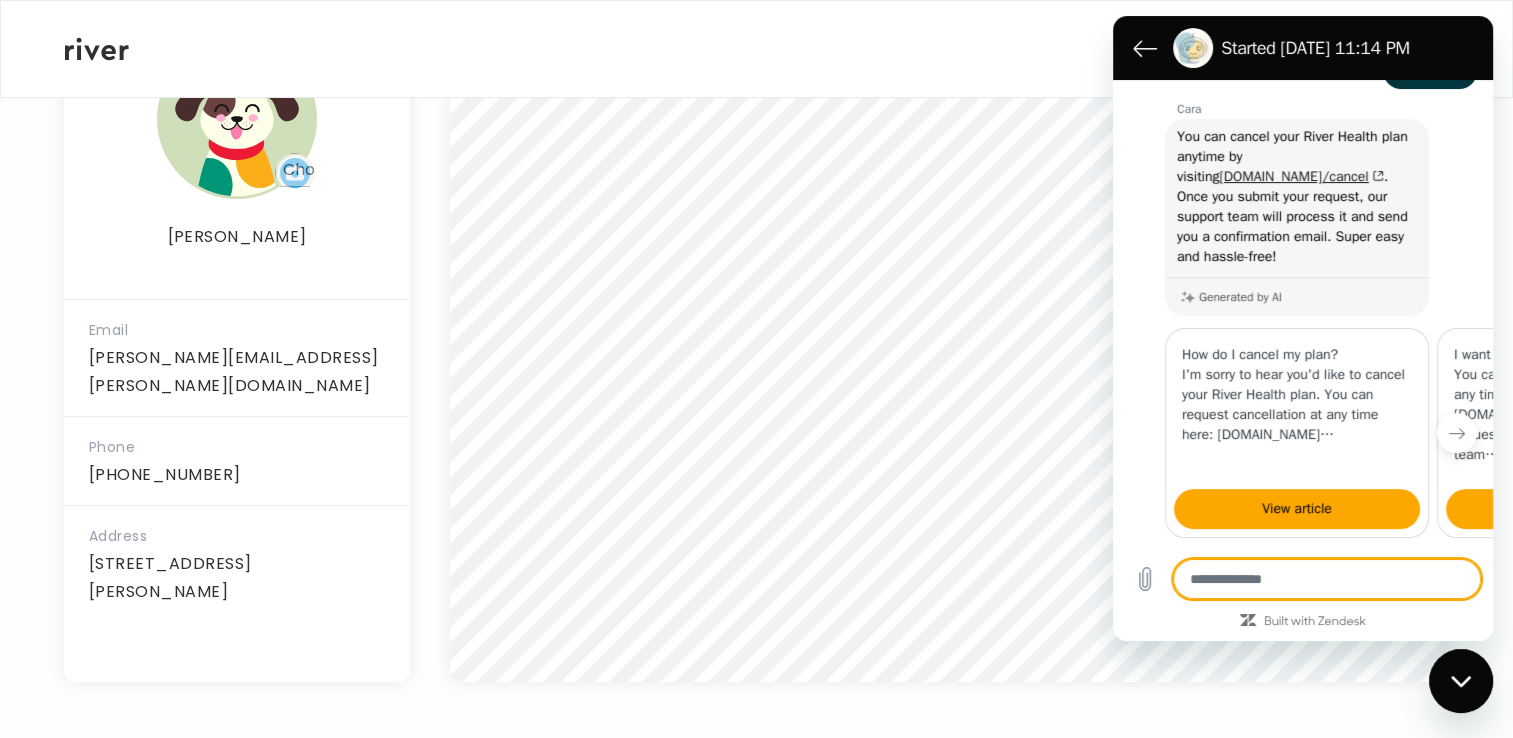 click on "[DOMAIN_NAME]/cancel" at bounding box center (1302, 176) 